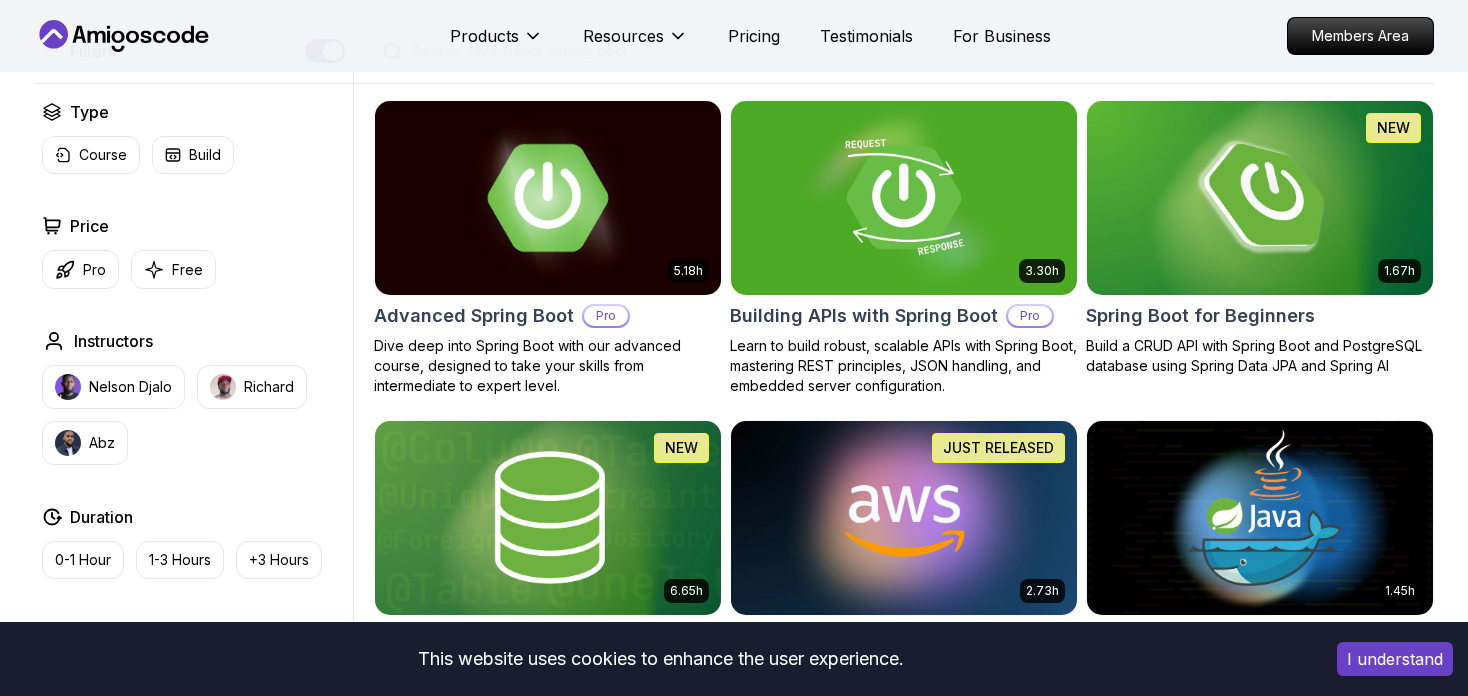 scroll, scrollTop: 0, scrollLeft: 0, axis: both 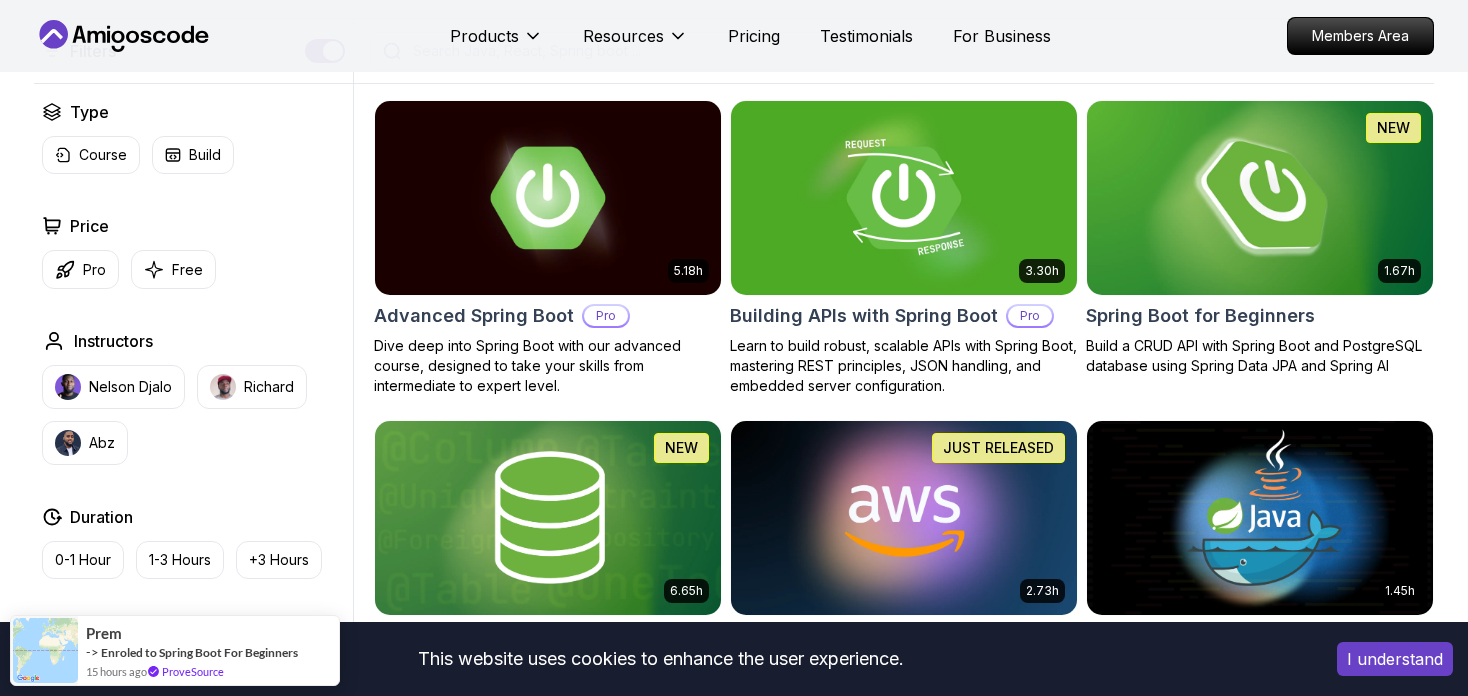 click at bounding box center (1259, 197) 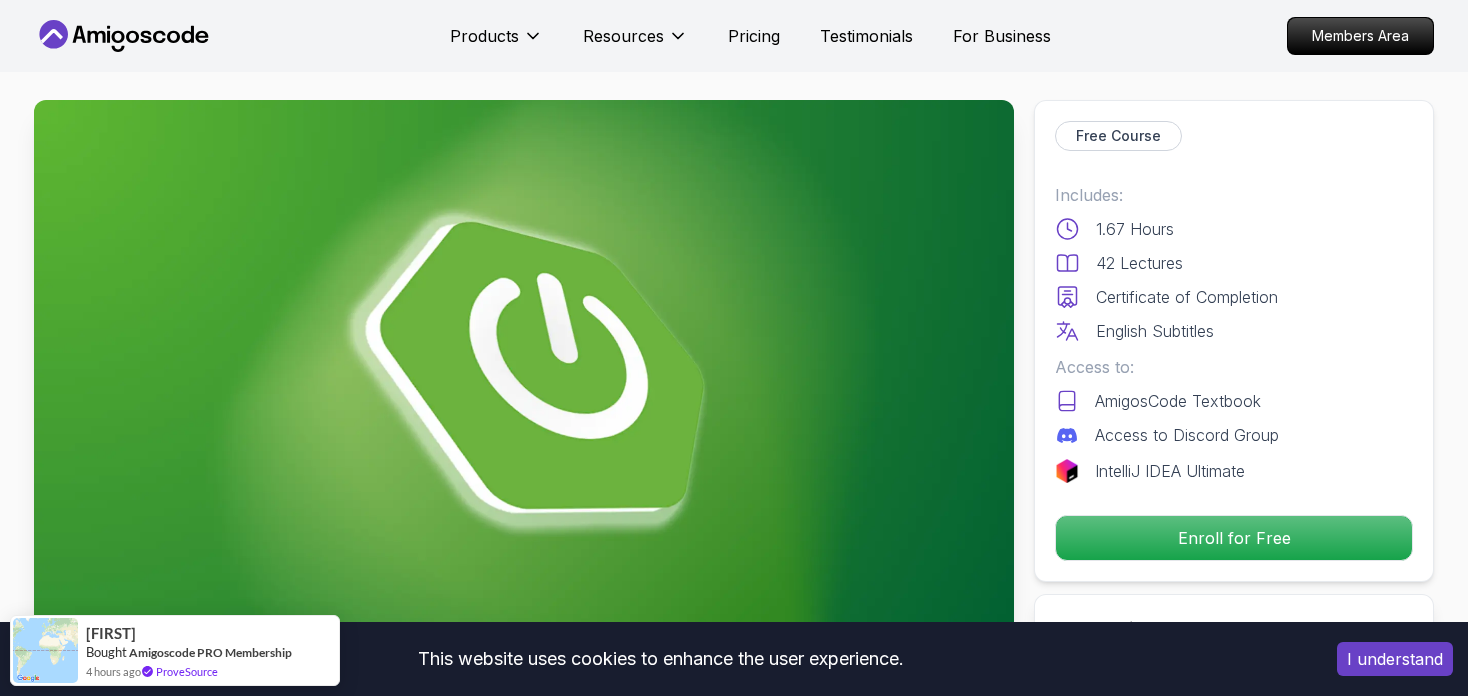 scroll, scrollTop: 0, scrollLeft: 0, axis: both 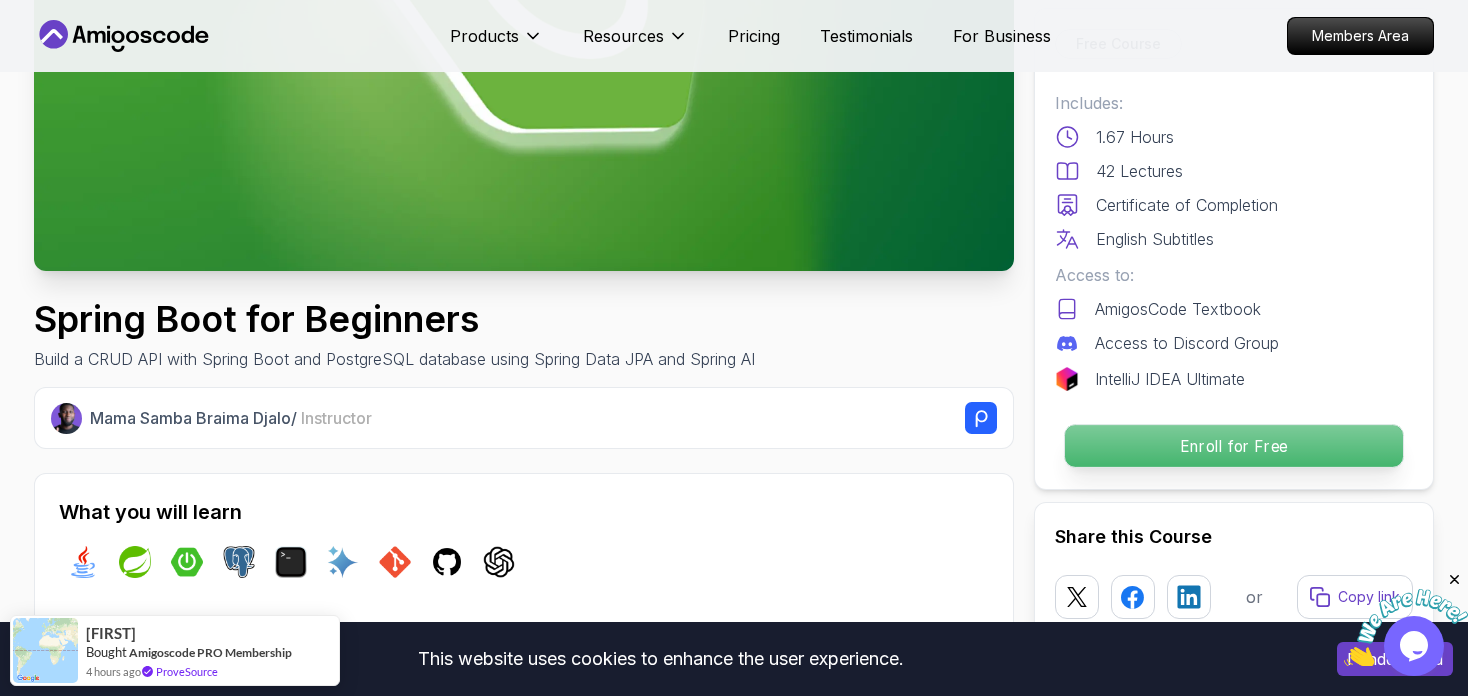 click on "Enroll for Free" at bounding box center (1234, 446) 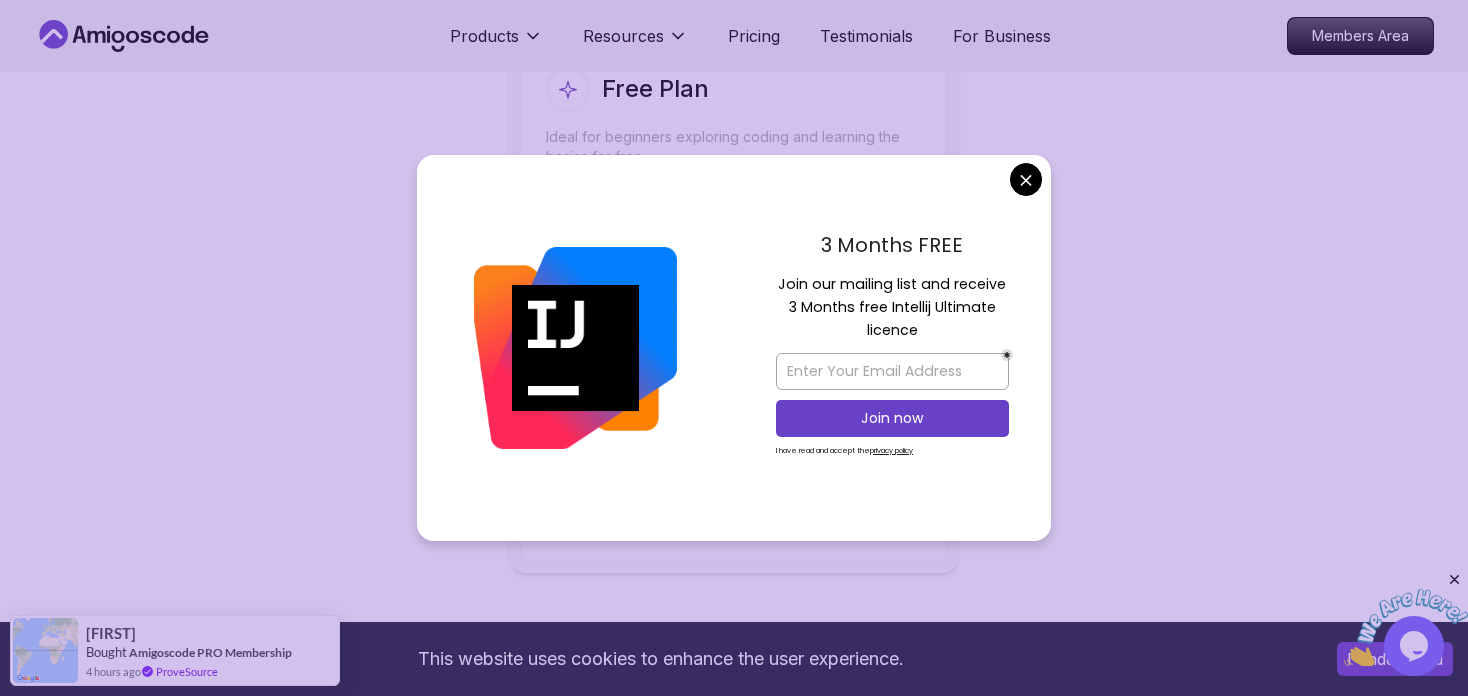 scroll, scrollTop: 4220, scrollLeft: 0, axis: vertical 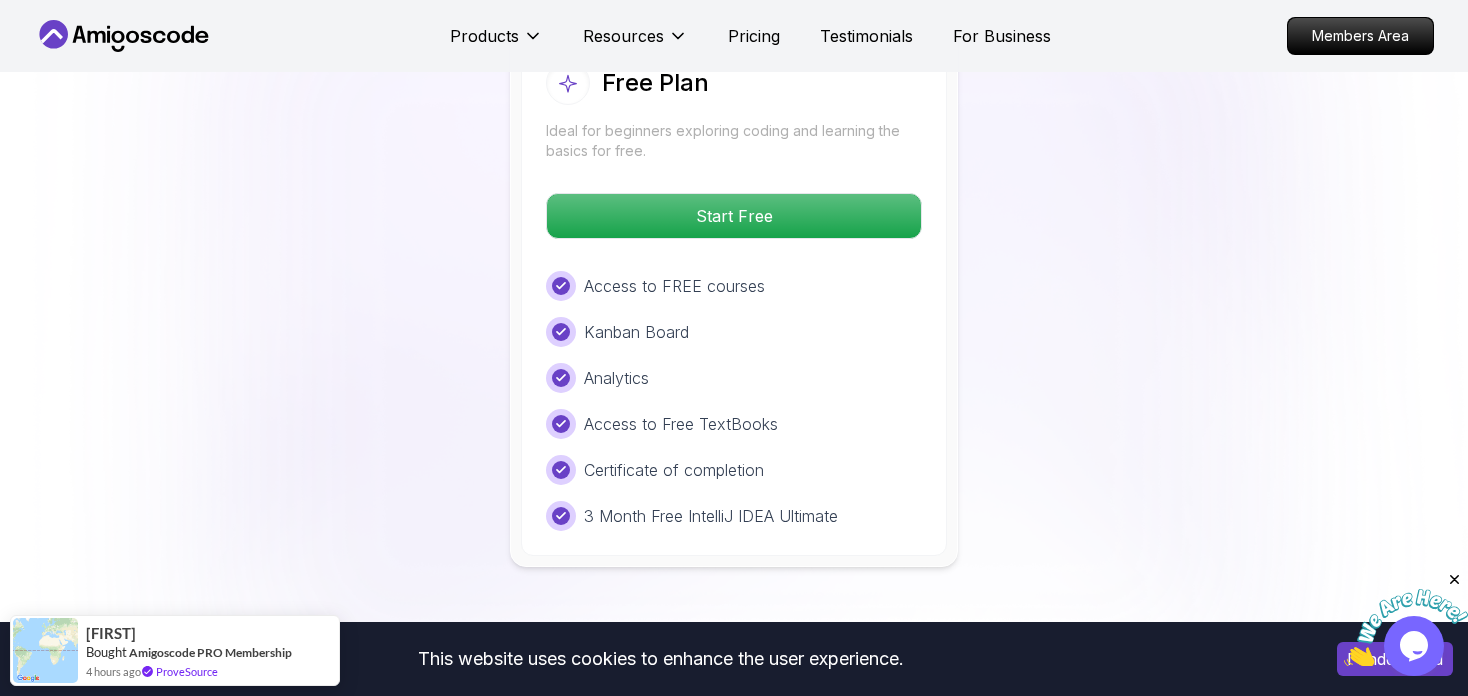 click on "This website uses cookies to enhance the user experience. I understand Products Resources Pricing Testimonials For Business Members Area Products Resources Pricing Testimonials For Business Members Area Spring Boot for Beginners Build a CRUD API with Spring Boot and PostgreSQL database using Spring Data JPA and Spring AI [FIRST] [LAST]  /   Instructor Free Course Includes: 1.67 Hours 42 Lectures Certificate of Completion English Subtitles Access to: AmigosCode Textbook Access to Discord Group IntelliJ IDEA Ultimate Enroll for Free Share this Course or Copy link Got a Team of 5 or More? With one subscription, give your entire team access to all courses and features. Check our Business Plan [FIRST] [LAST]  /   Instructor What you will learn java spring spring-boot postgres terminal ai git github chatgpt The Basics of Spring - Learn the fundamental concepts and features of the Spring framework. Spring Boot - Understand how to use Spring Boot to simplify the development of Spring applications." at bounding box center (734, 838) 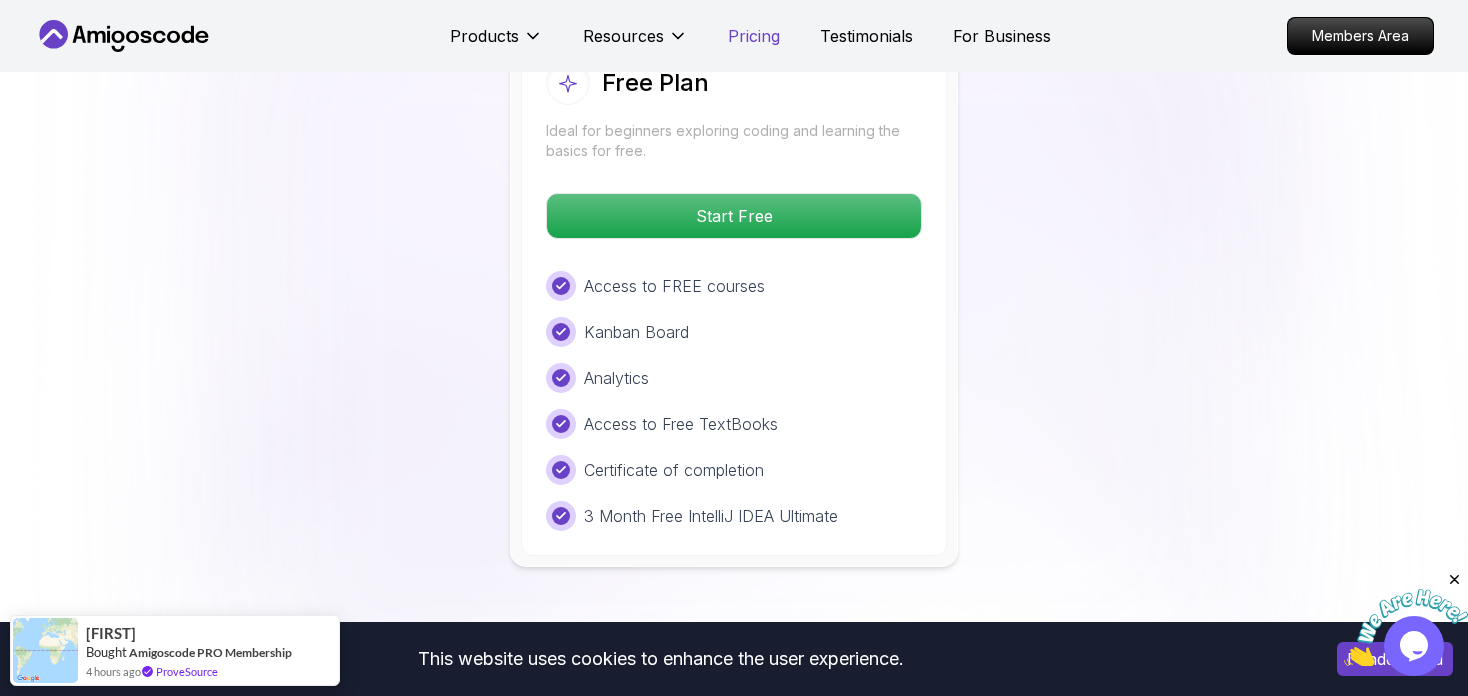 click on "Pricing" at bounding box center (754, 36) 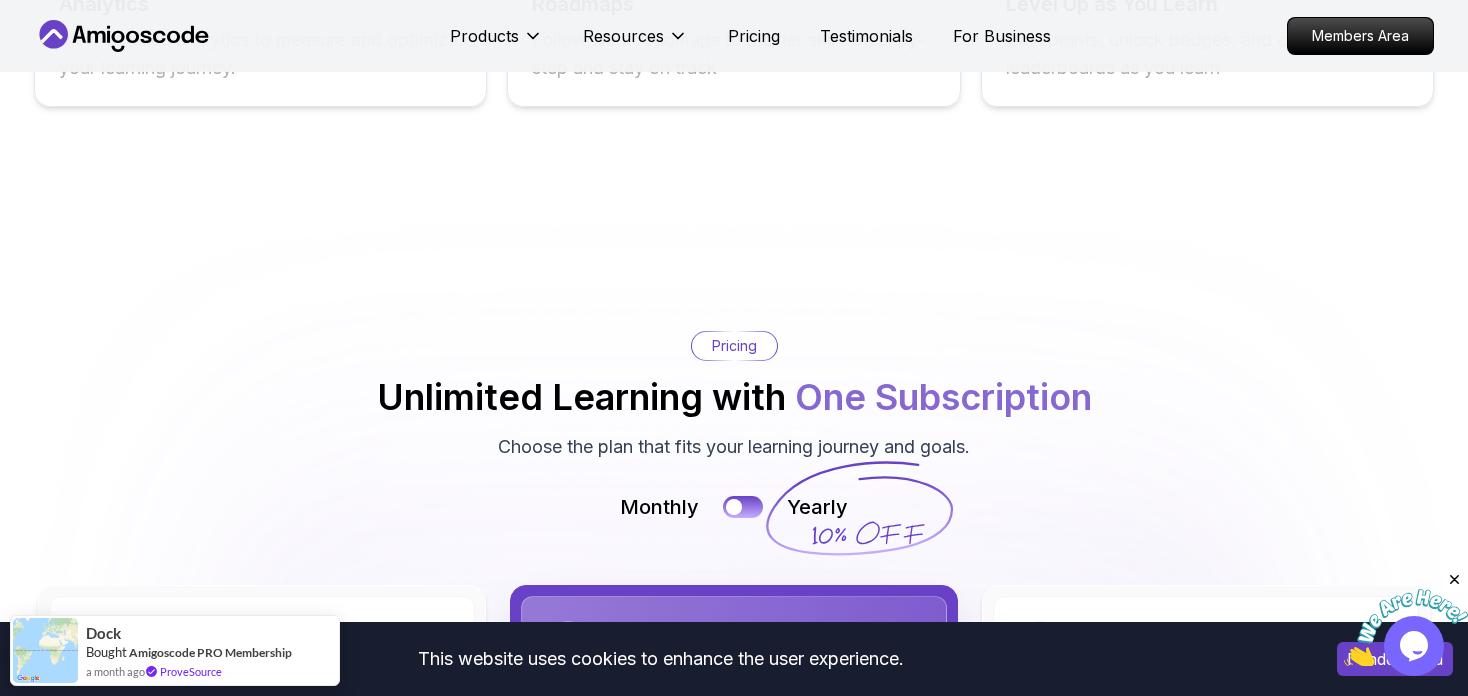 scroll, scrollTop: 4377, scrollLeft: 0, axis: vertical 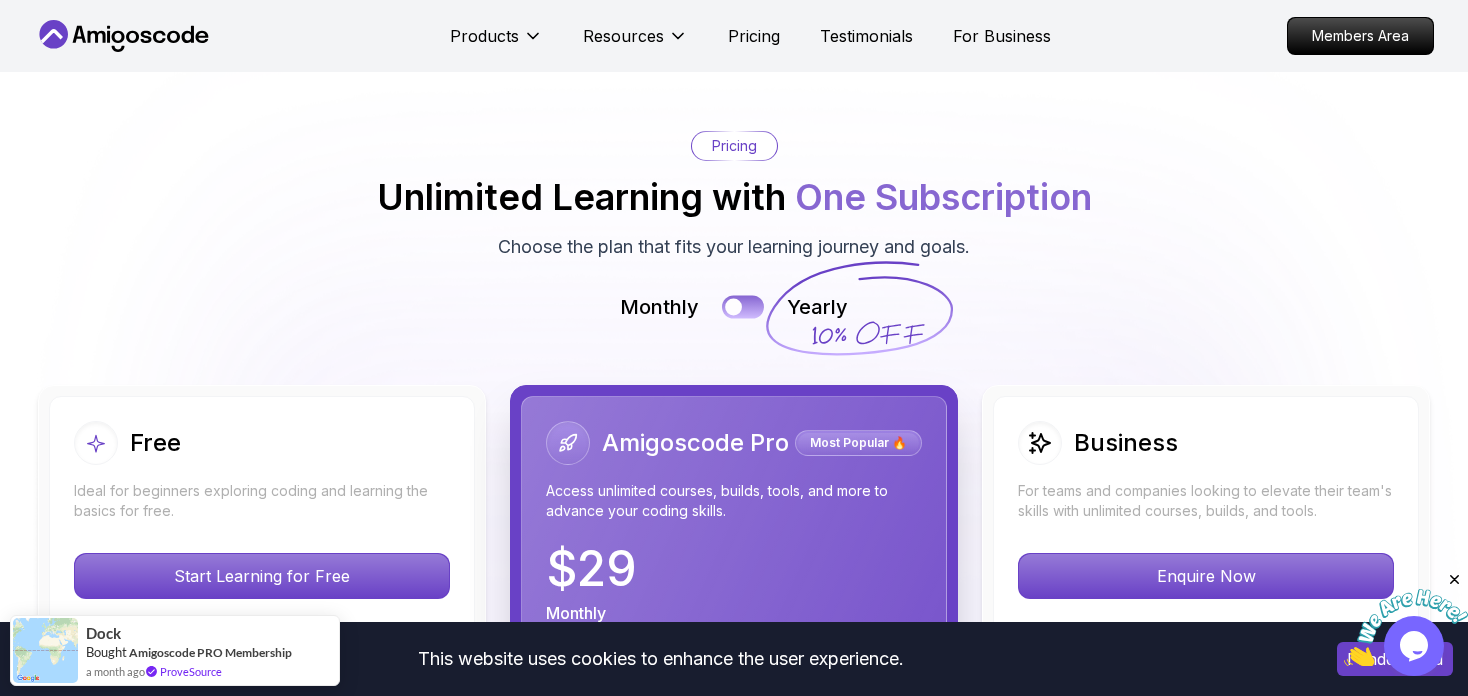 click at bounding box center (743, 307) 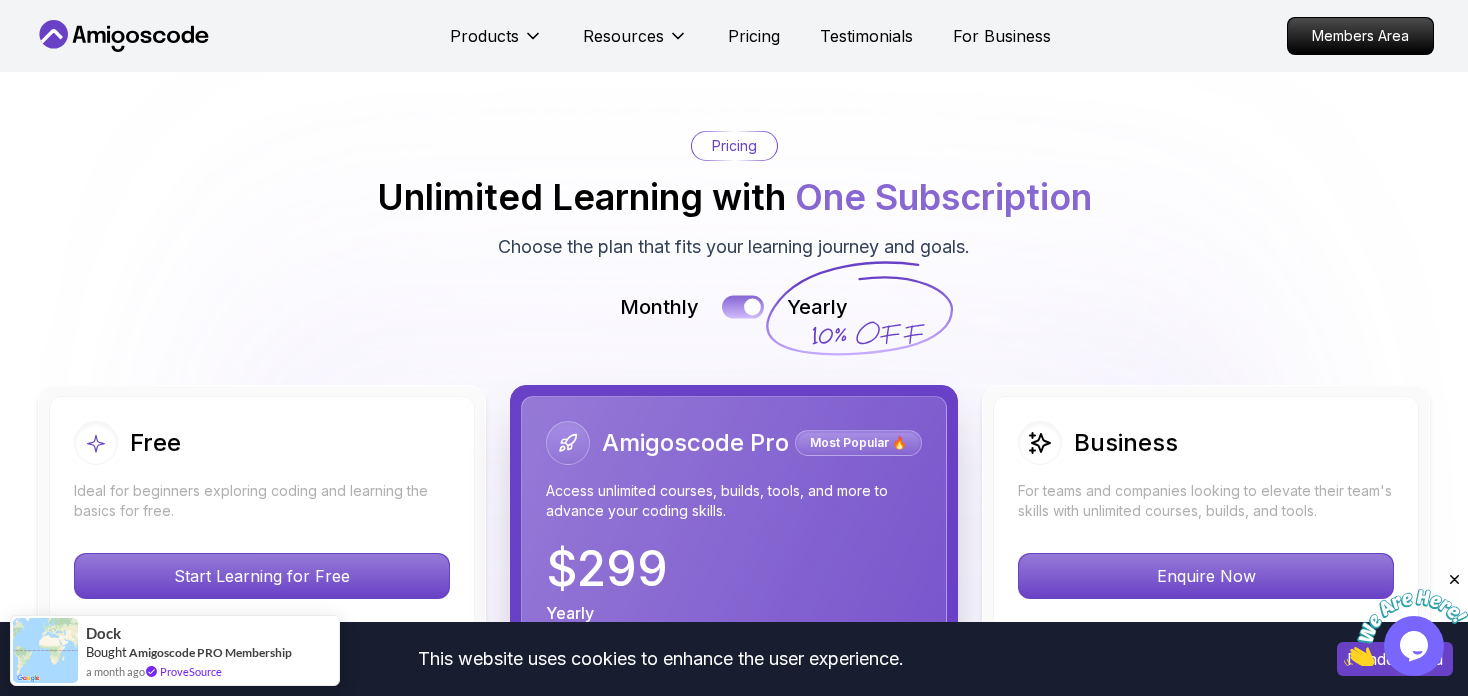 click at bounding box center [752, 307] 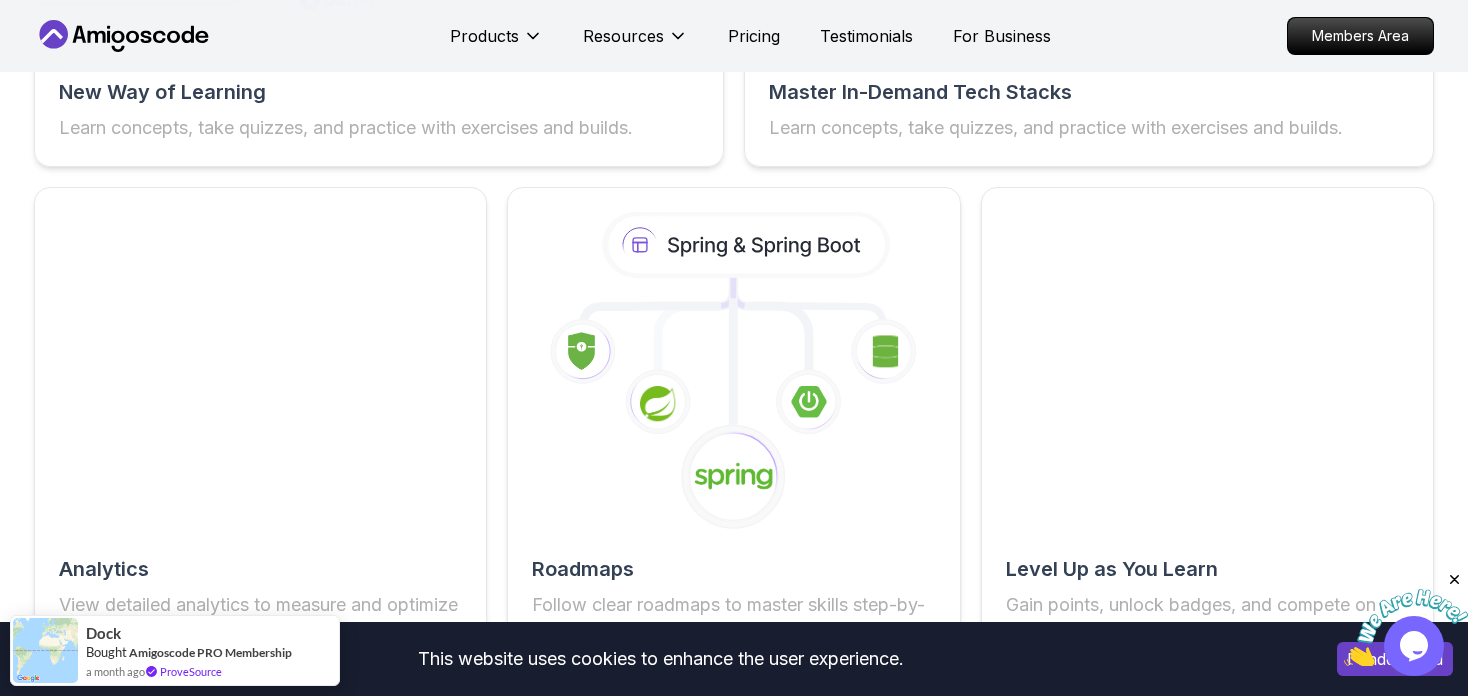 scroll, scrollTop: 3277, scrollLeft: 0, axis: vertical 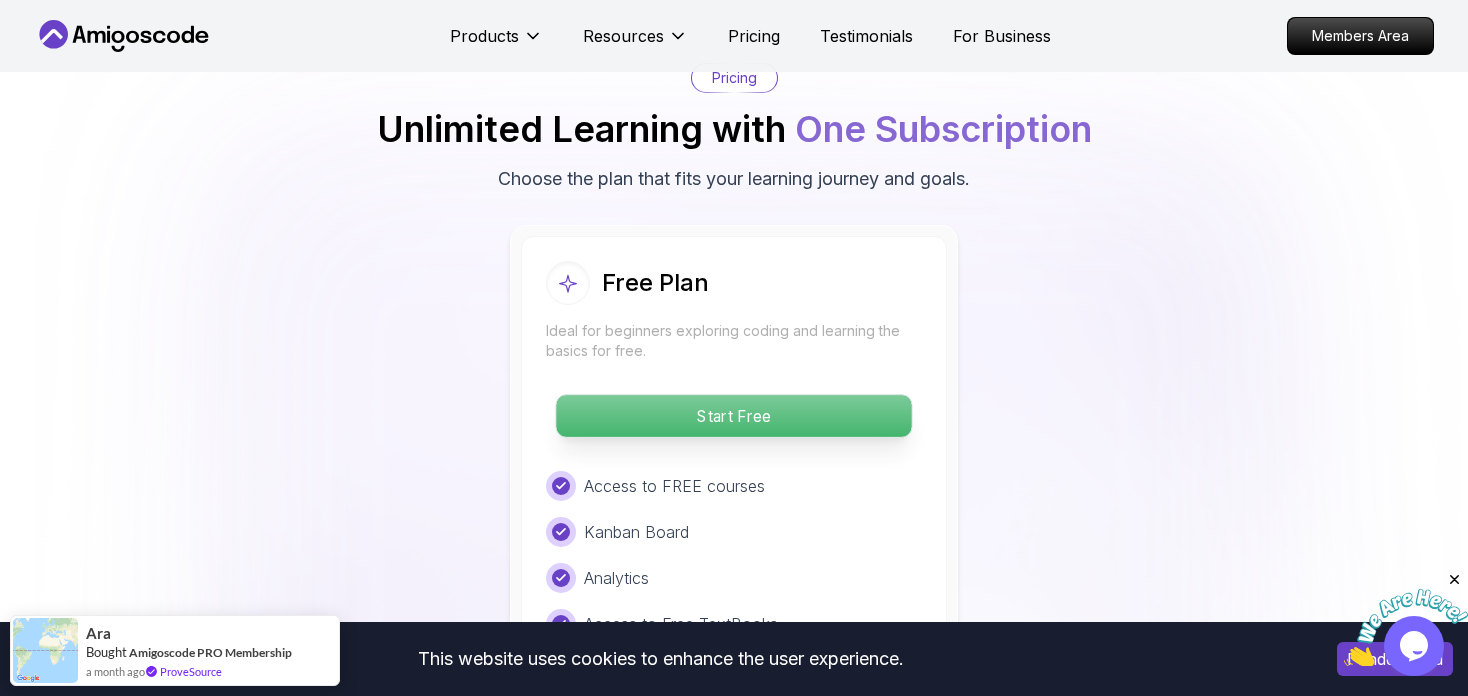 click on "Start Free" at bounding box center (733, 416) 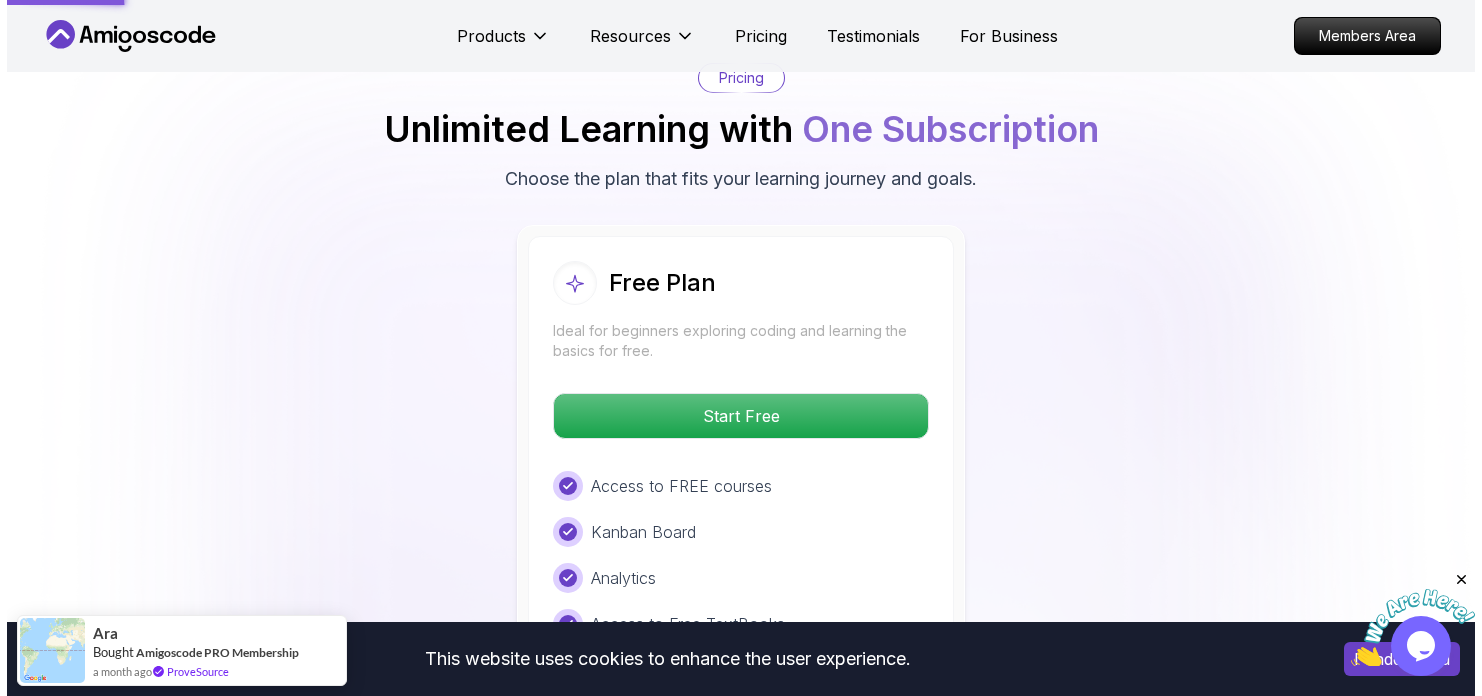 scroll, scrollTop: 0, scrollLeft: 0, axis: both 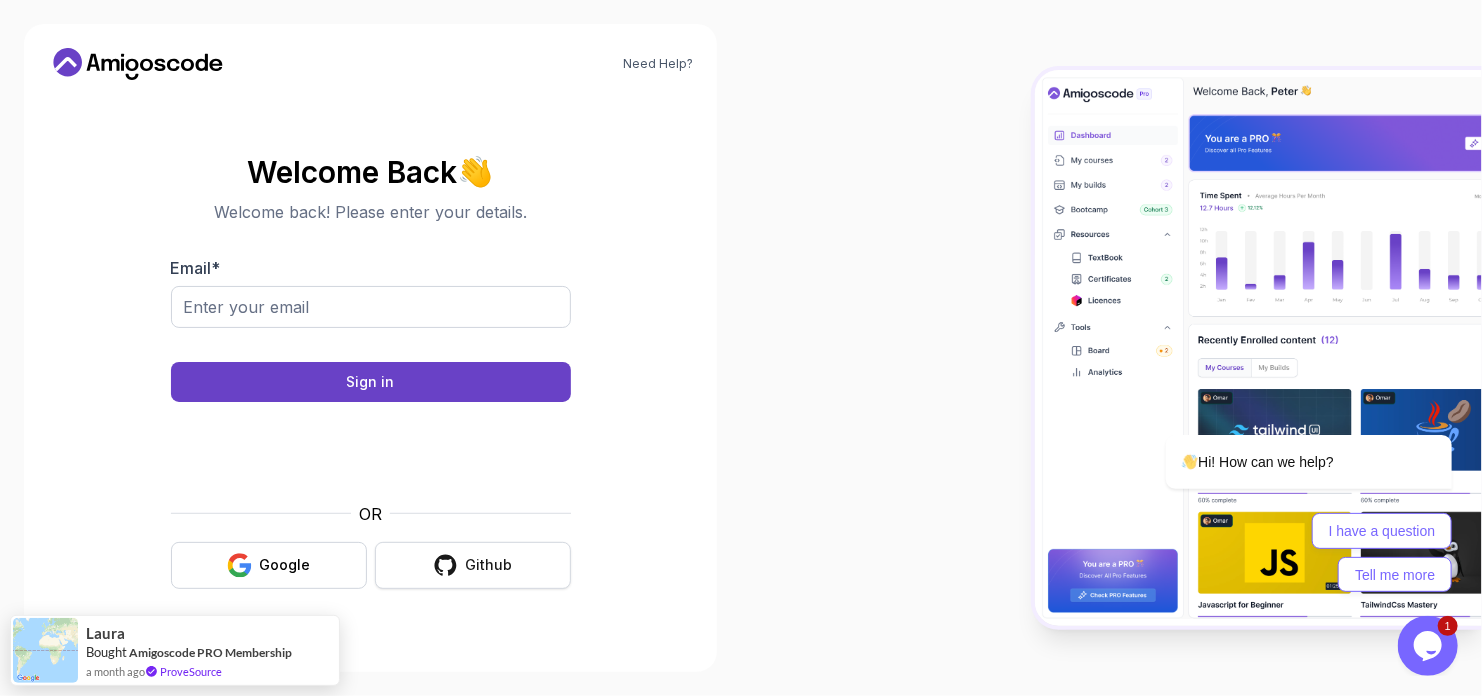 click on "Github" at bounding box center (473, 565) 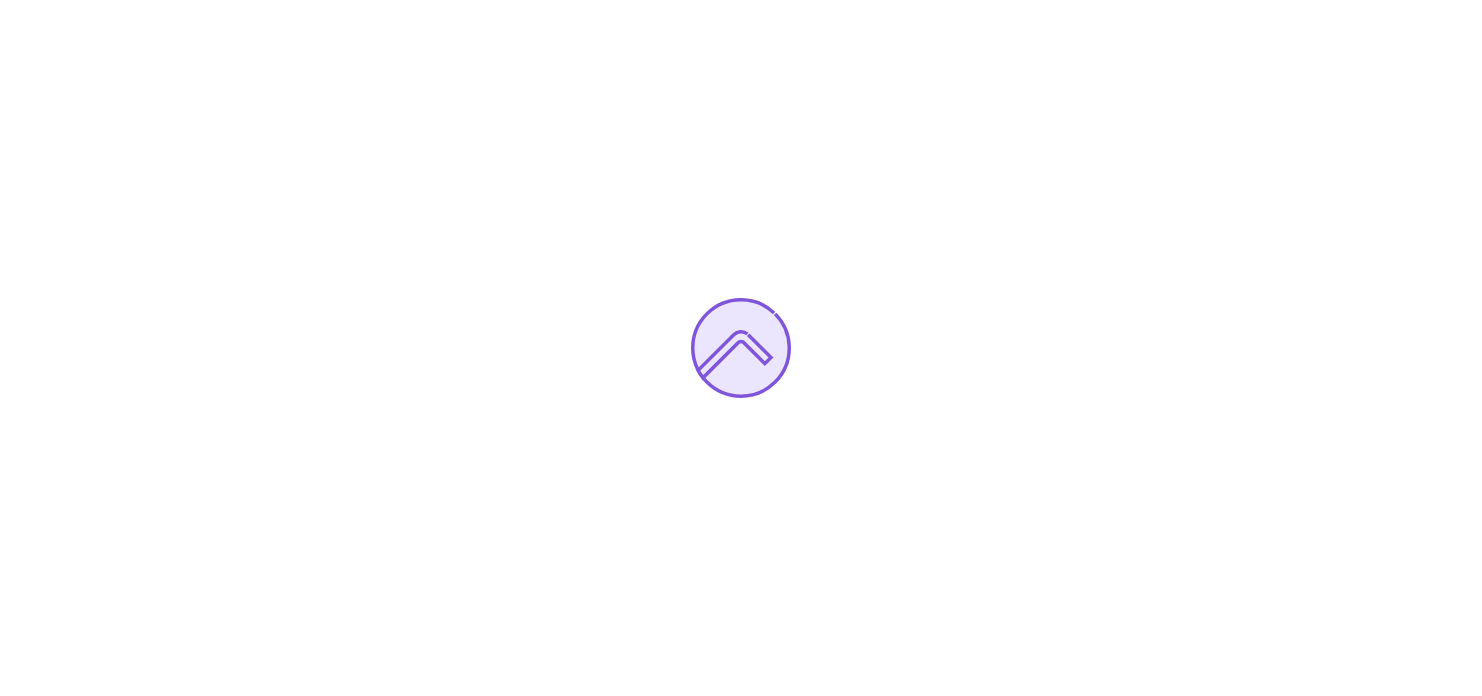 scroll, scrollTop: 0, scrollLeft: 0, axis: both 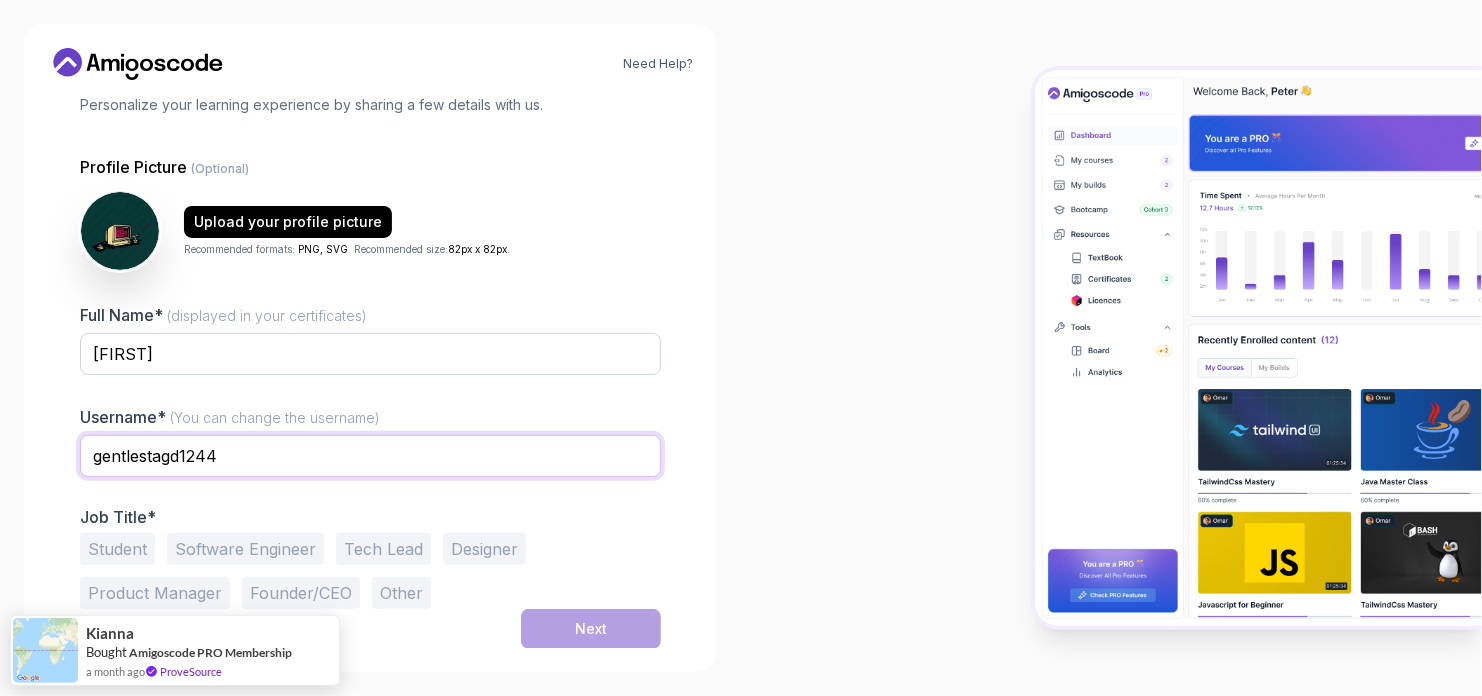 drag, startPoint x: 238, startPoint y: 469, endPoint x: 79, endPoint y: 477, distance: 159.20113 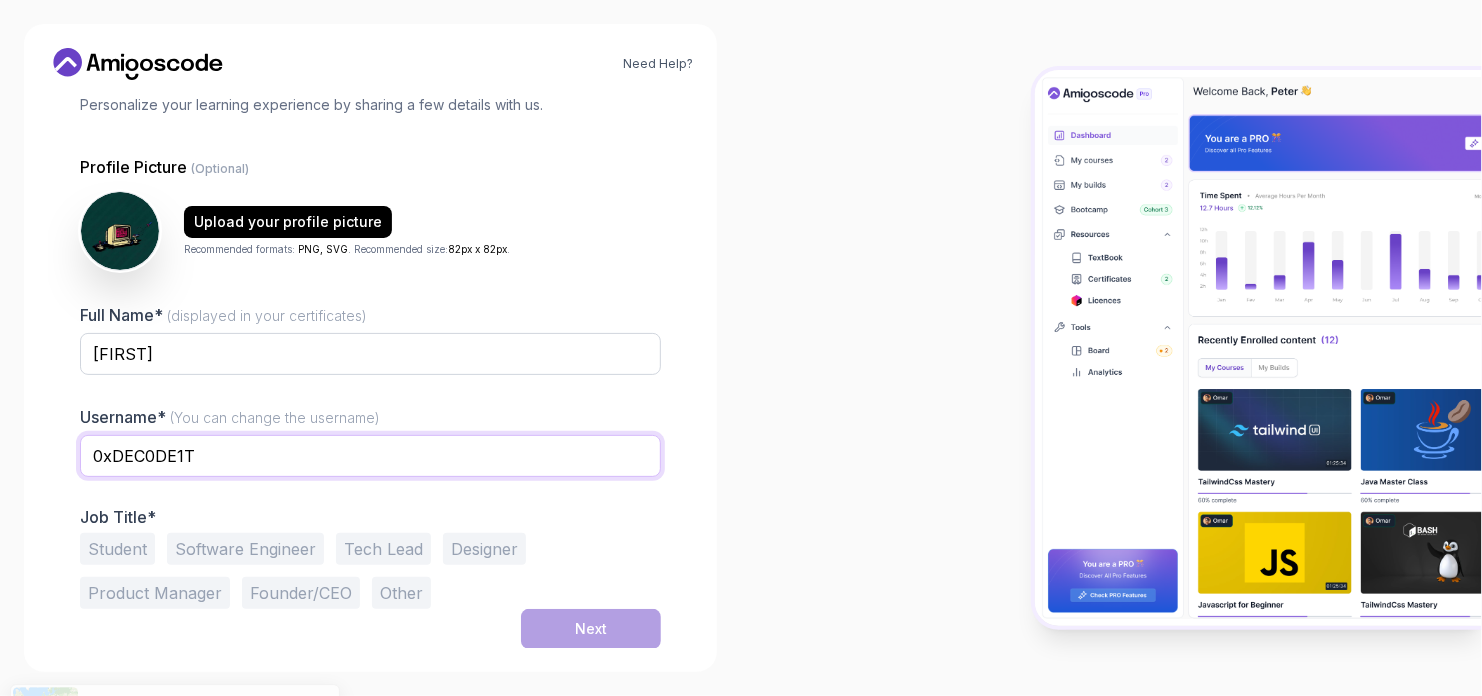 type on "0xDEC0DE1T" 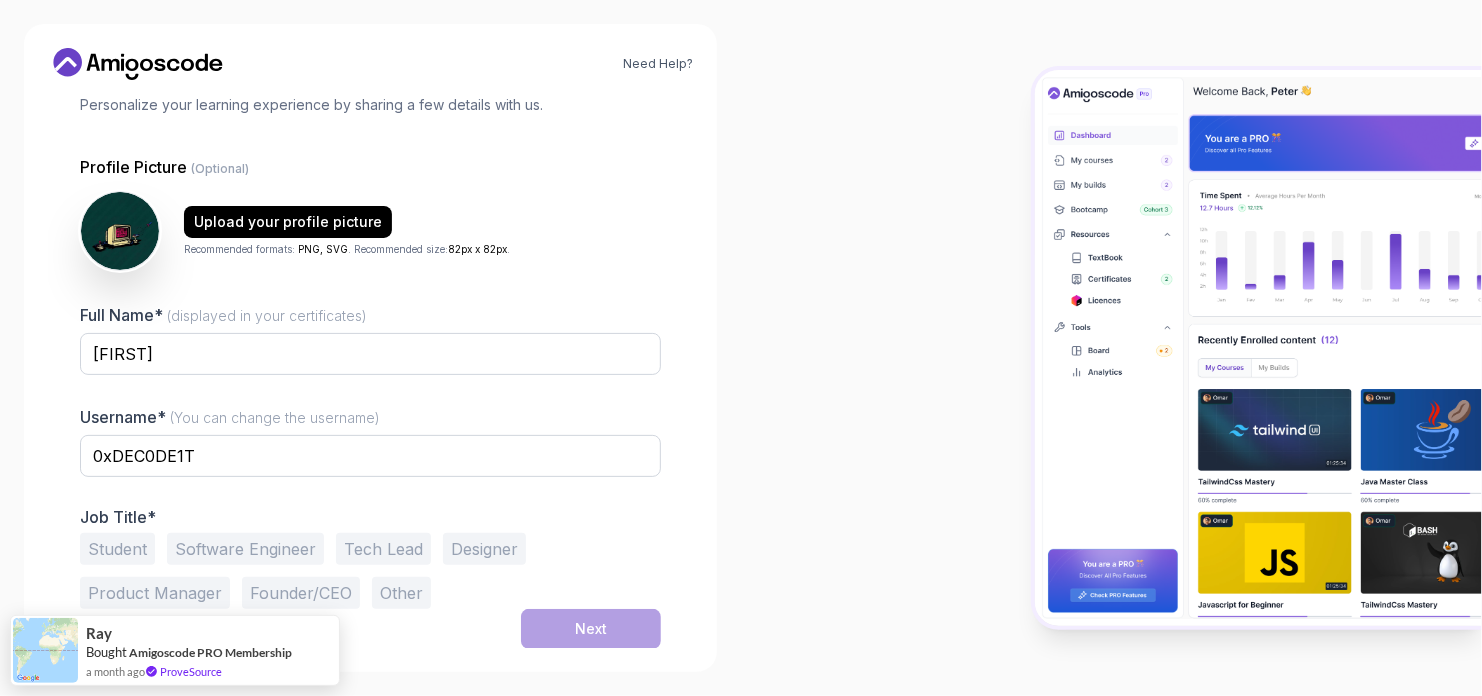 click on "Student" at bounding box center [117, 549] 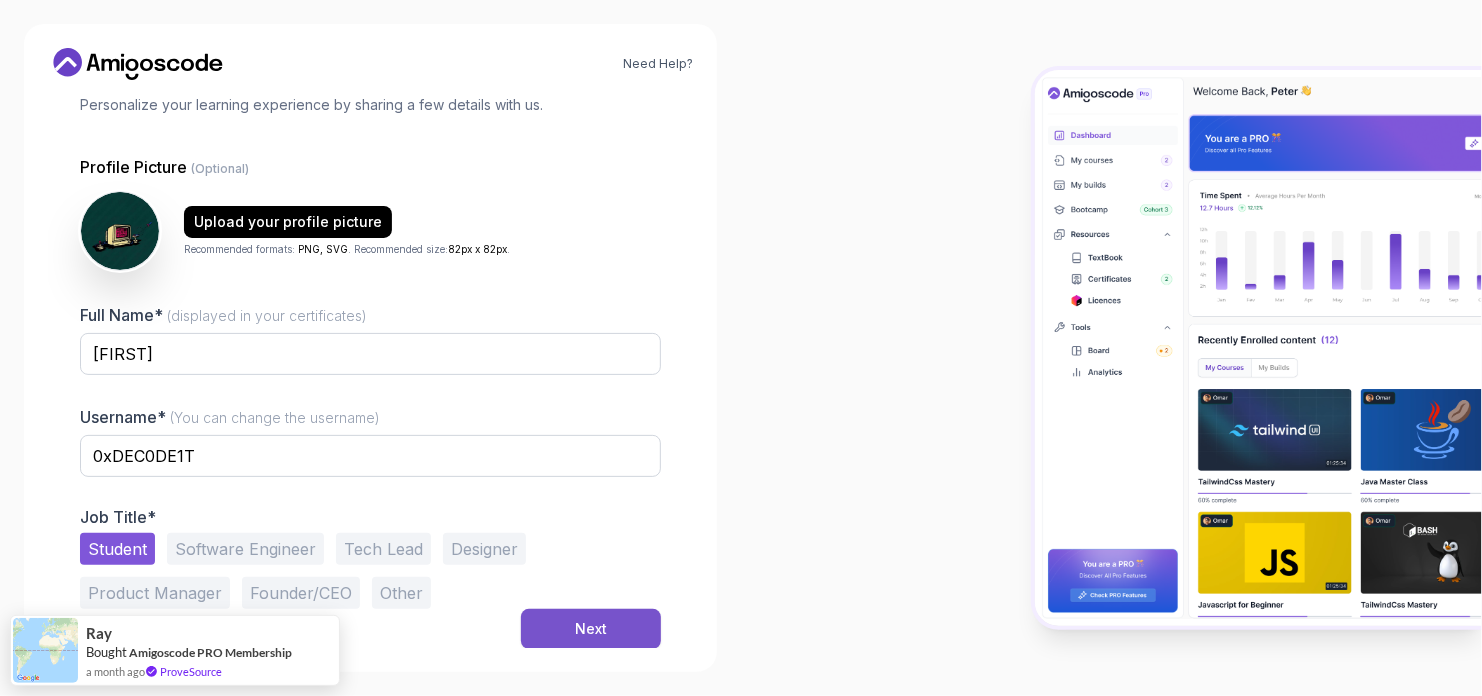 click on "Next" at bounding box center [591, 629] 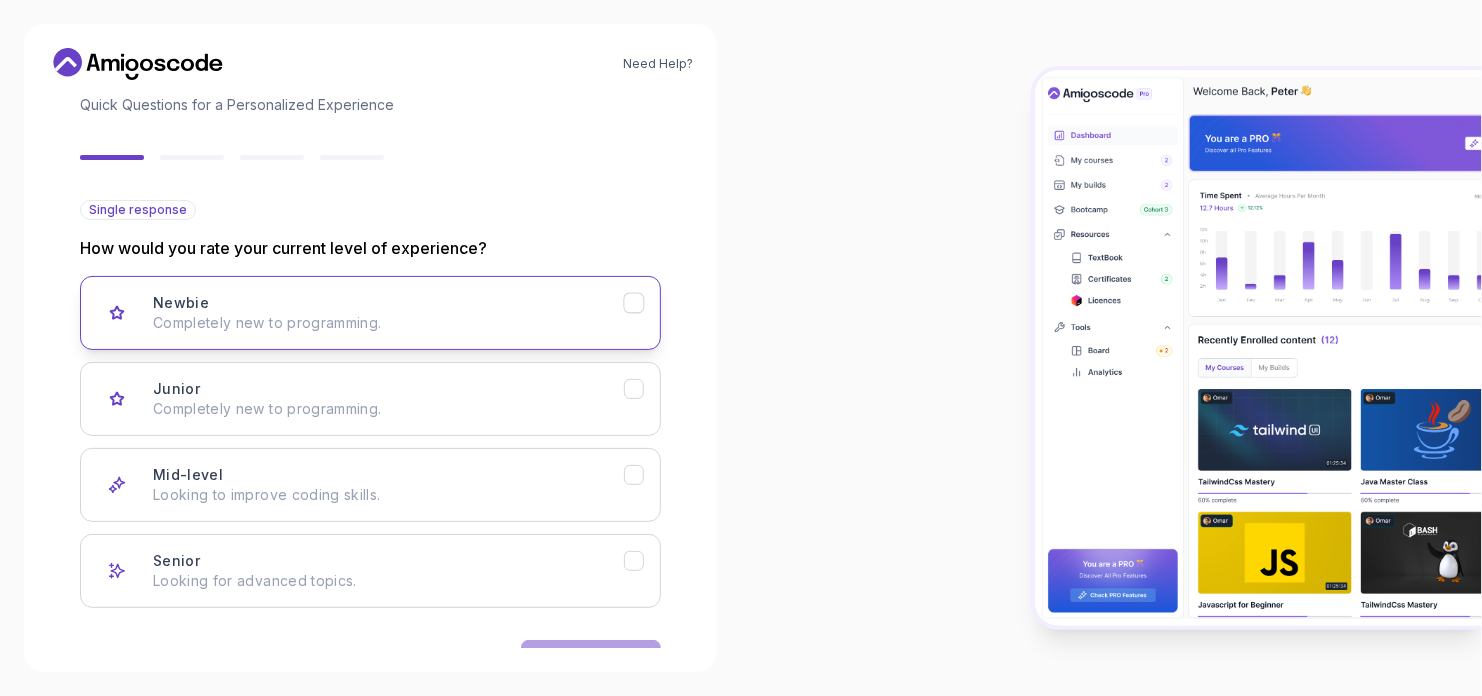 click on "Completely new to programming." at bounding box center [388, 323] 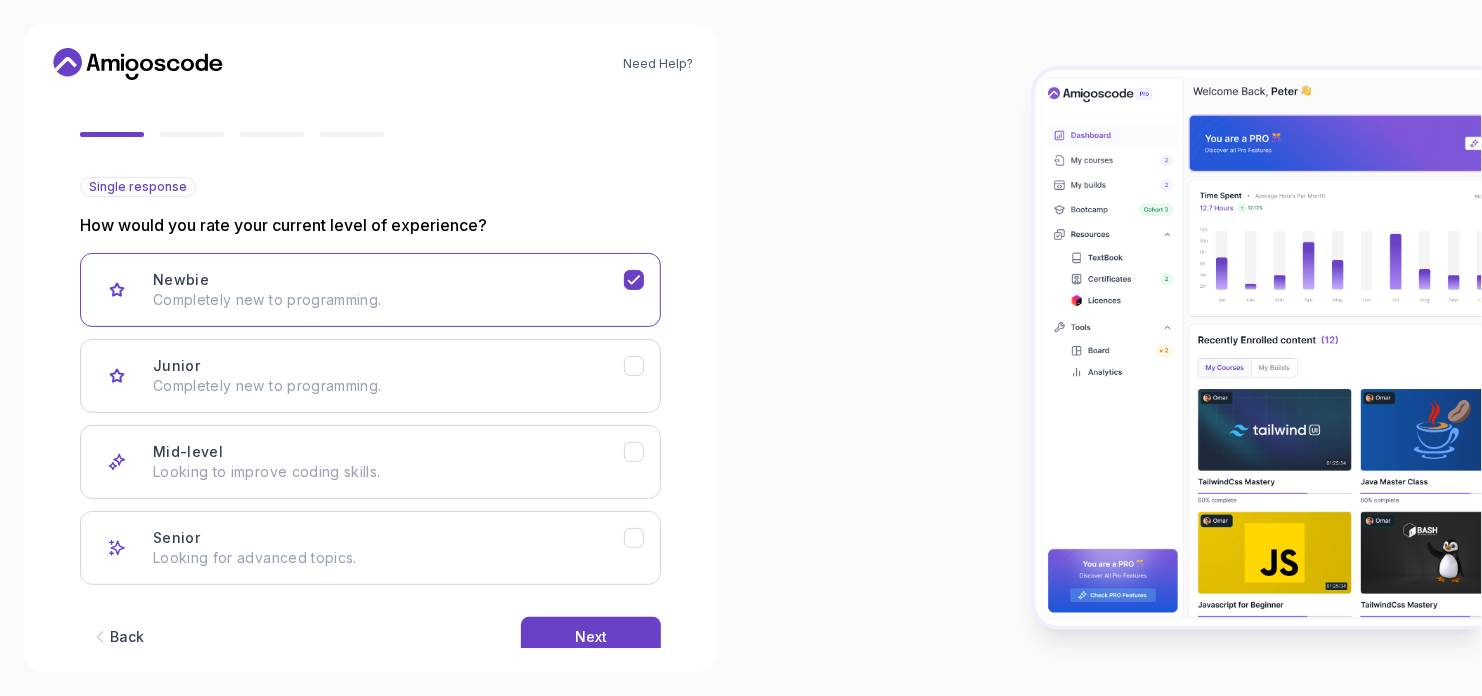 scroll, scrollTop: 199, scrollLeft: 0, axis: vertical 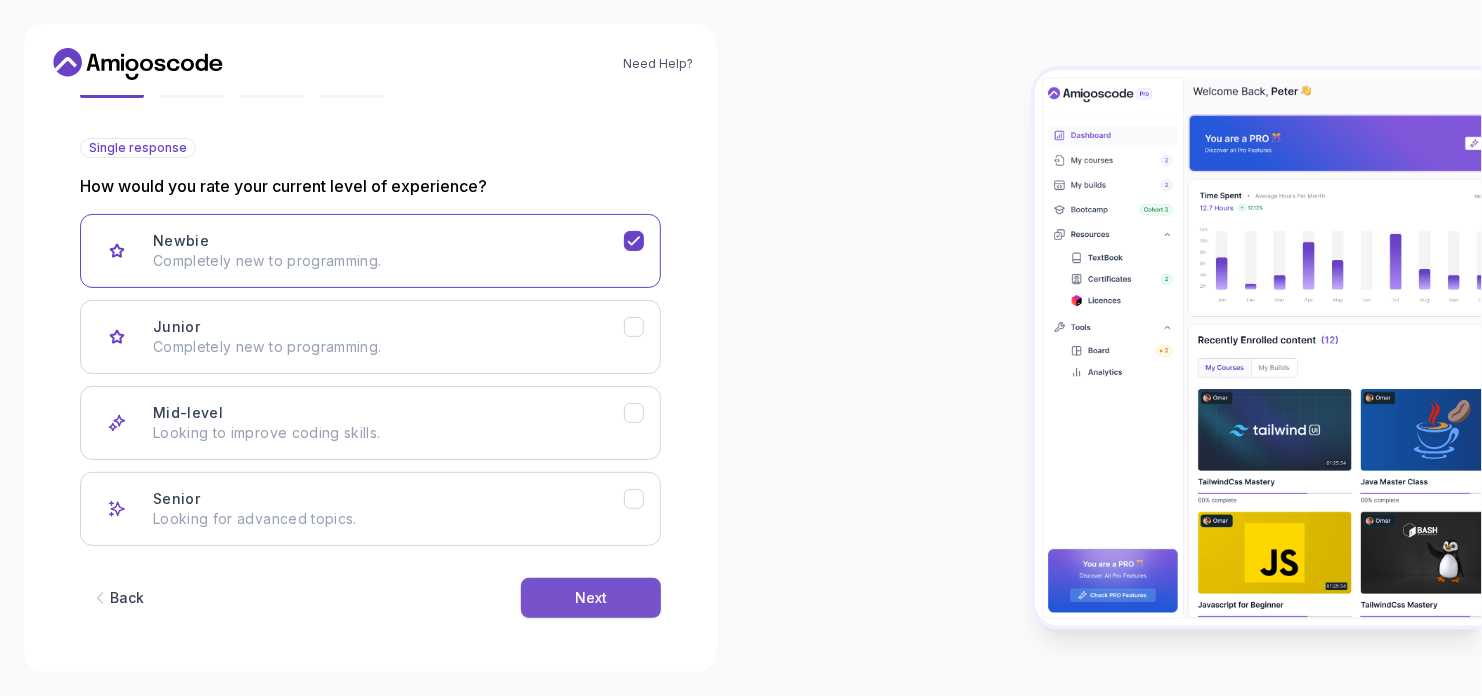 click on "Next" at bounding box center (591, 598) 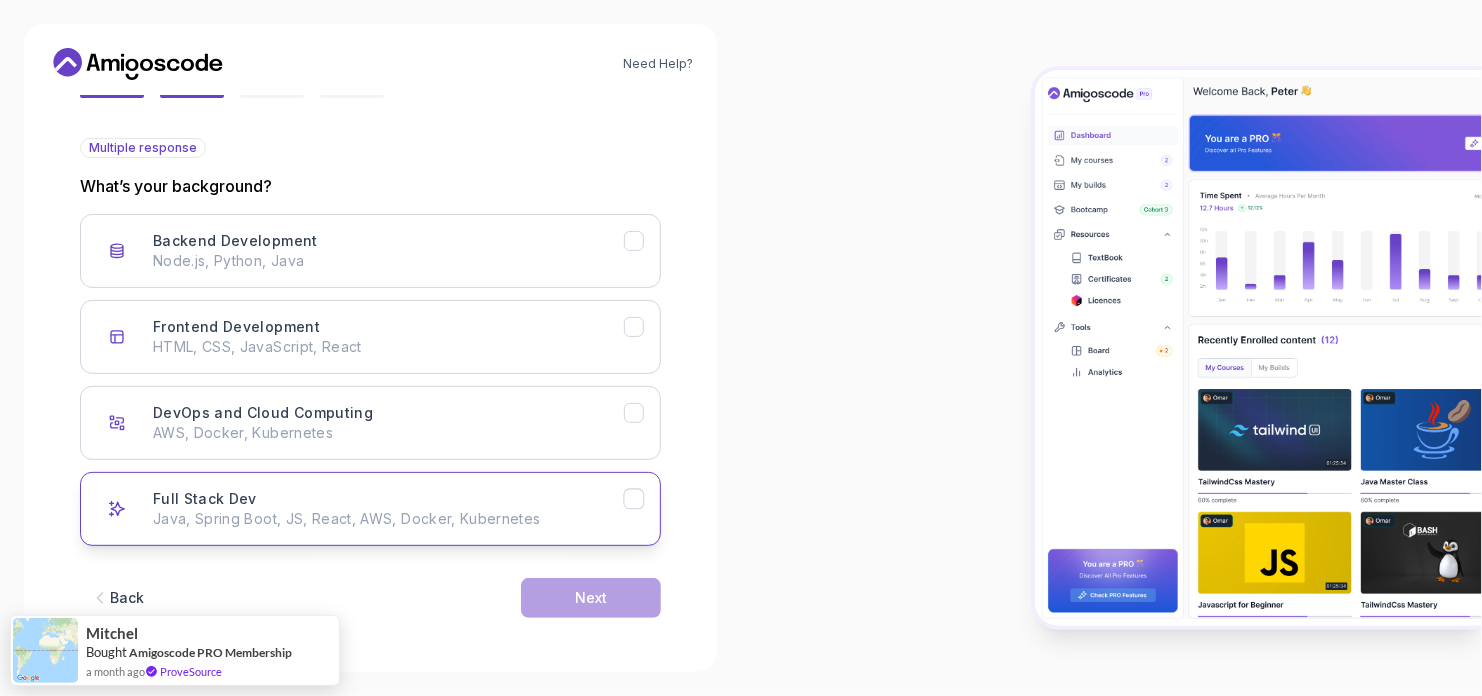 click on "Java, Spring Boot, JS, React, AWS, Docker, Kubernetes" at bounding box center [388, 519] 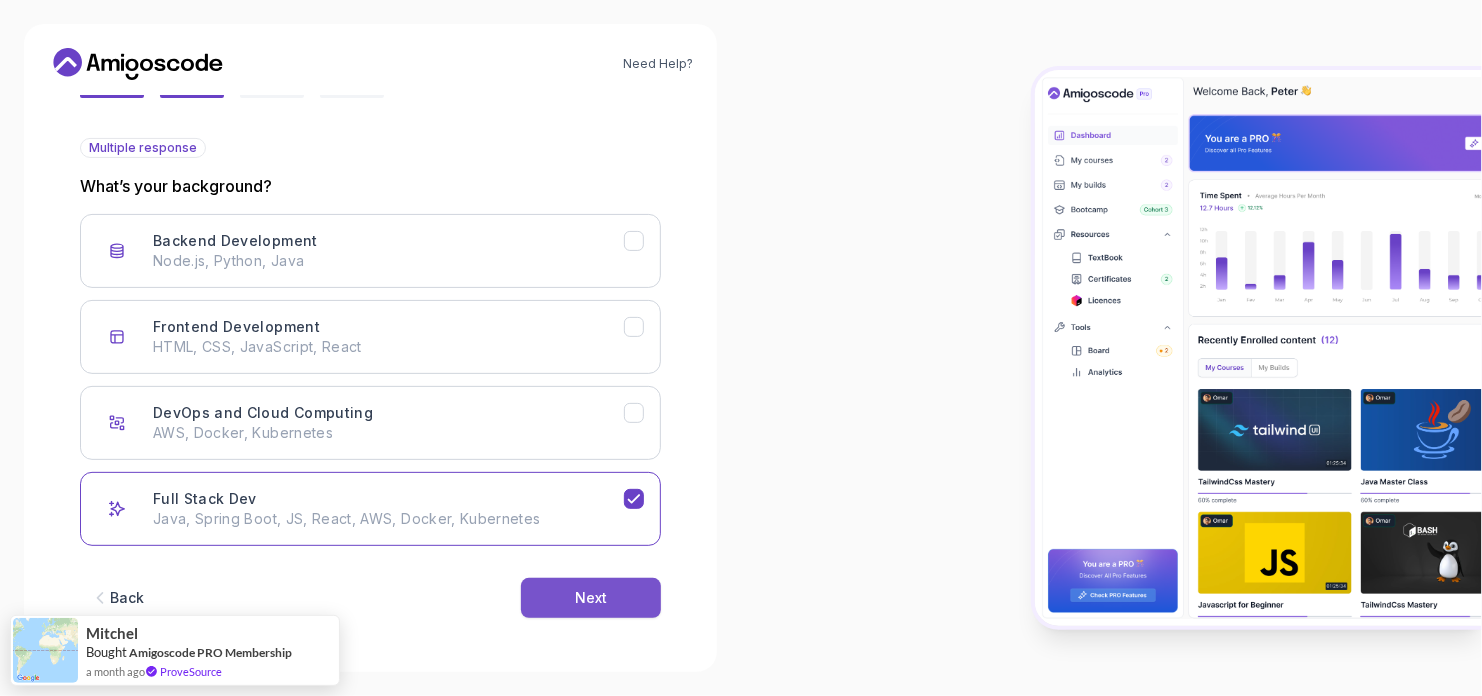 click on "Next" at bounding box center (591, 598) 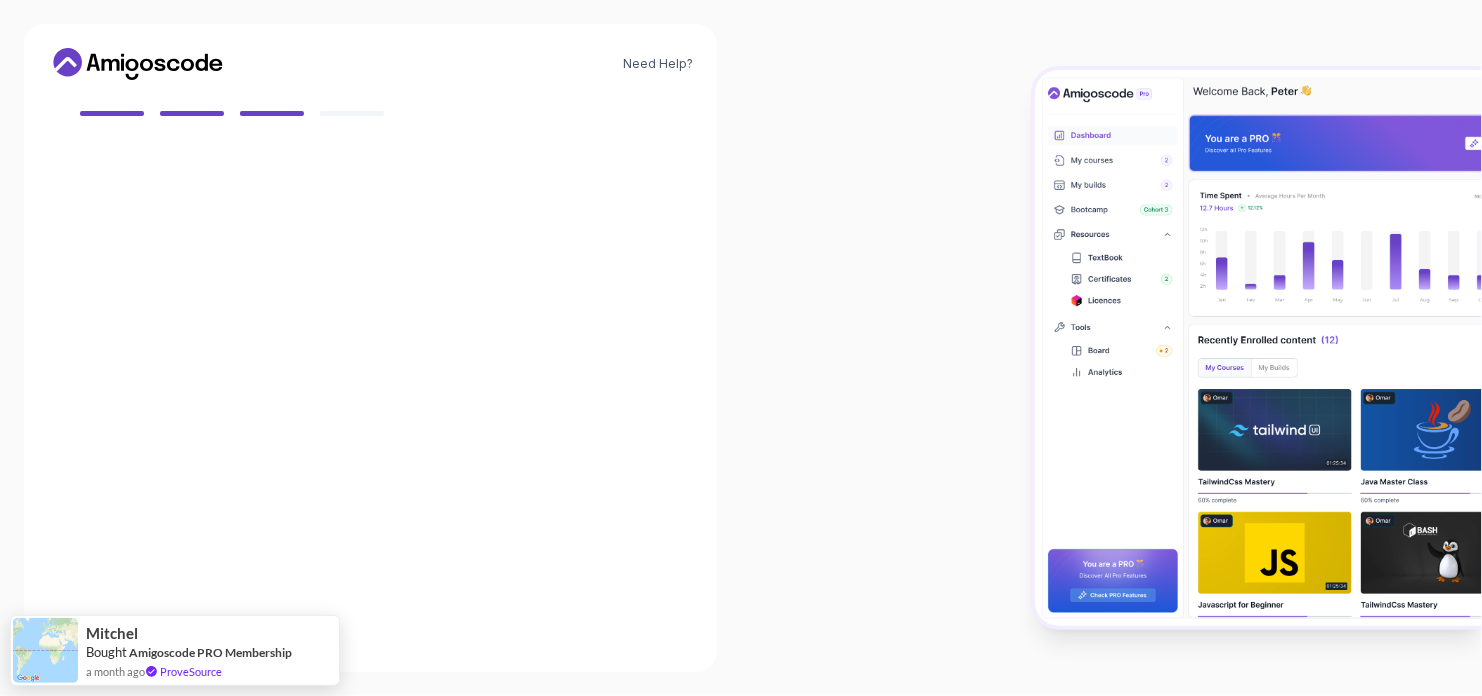 scroll, scrollTop: 176, scrollLeft: 0, axis: vertical 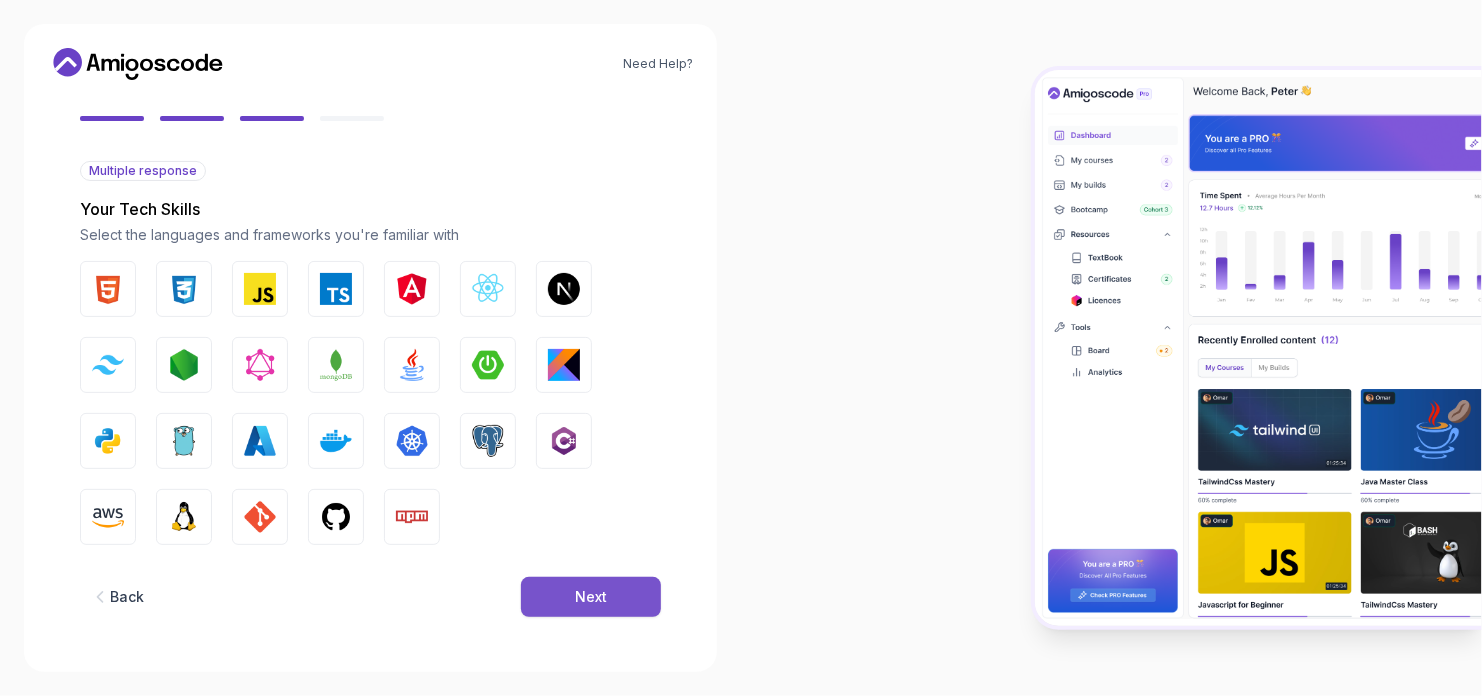 click on "Next" at bounding box center (591, 597) 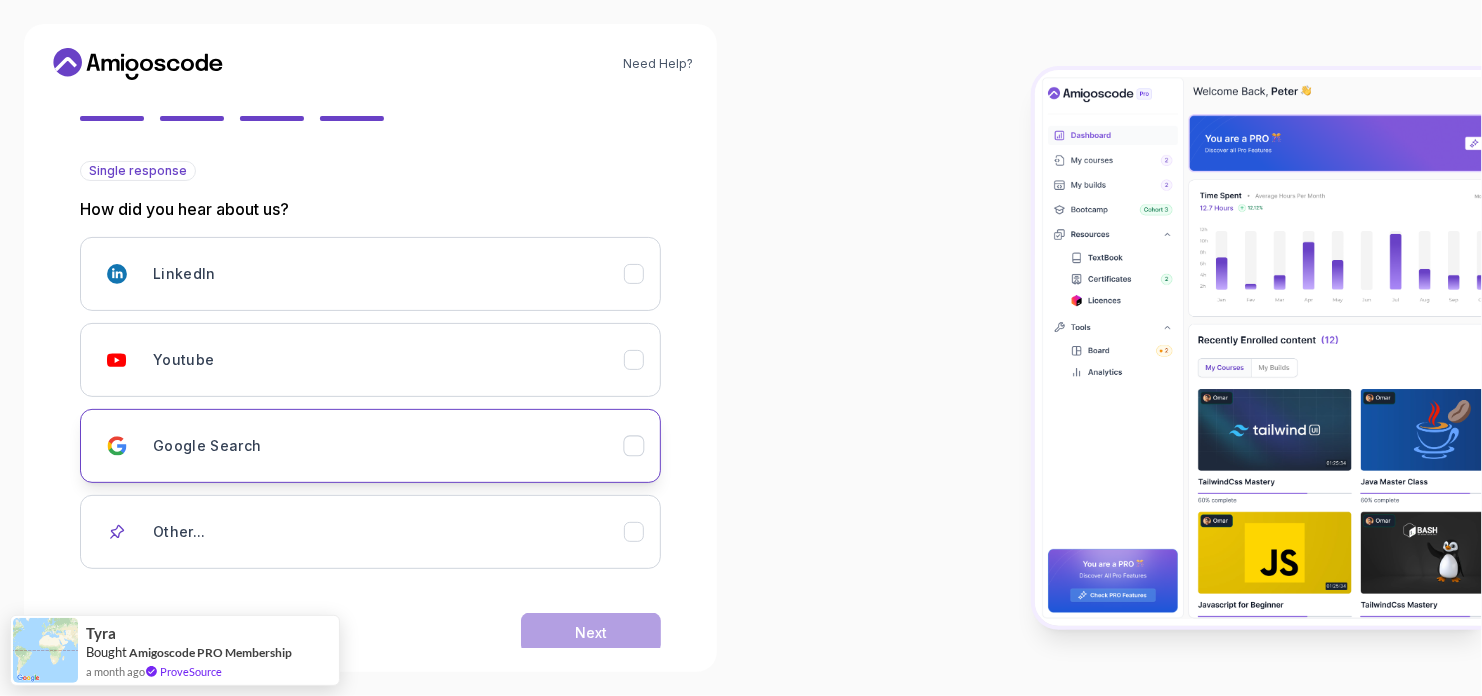 scroll, scrollTop: 211, scrollLeft: 0, axis: vertical 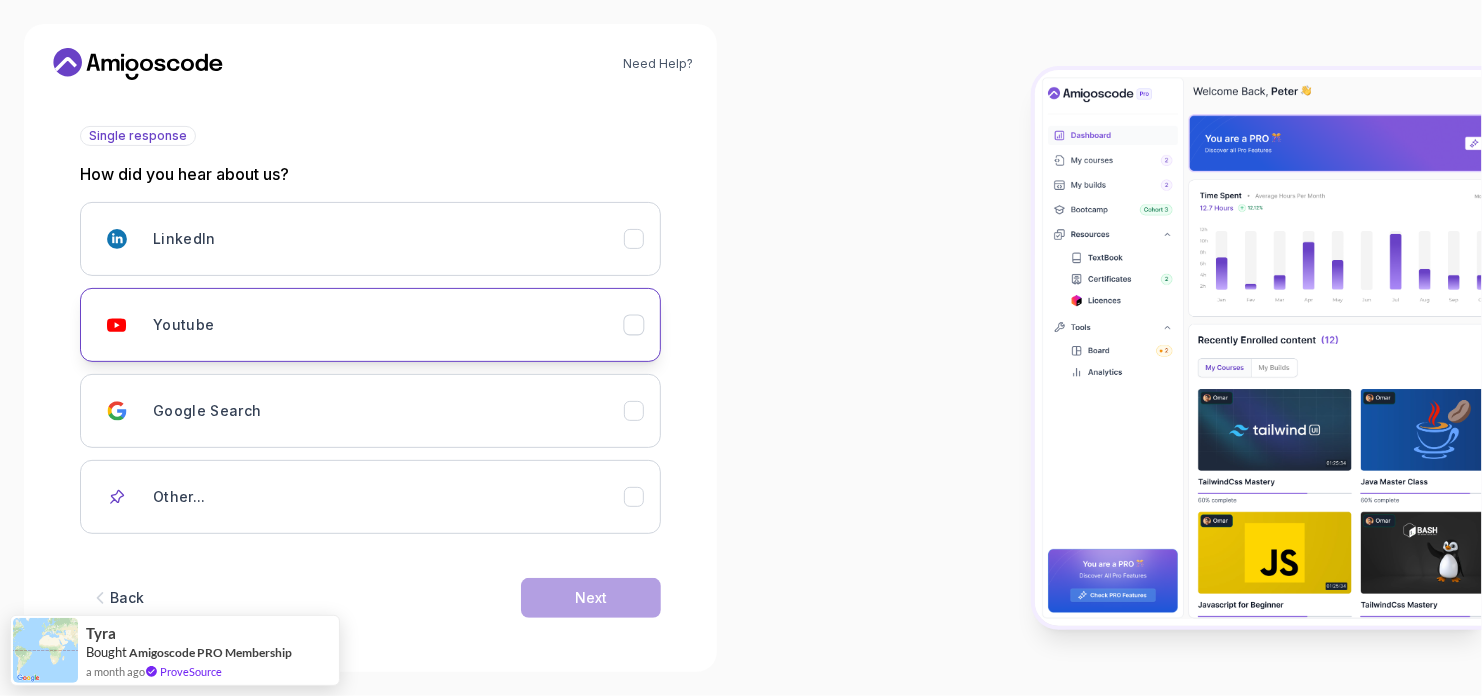 click on "Youtube" at bounding box center [388, 325] 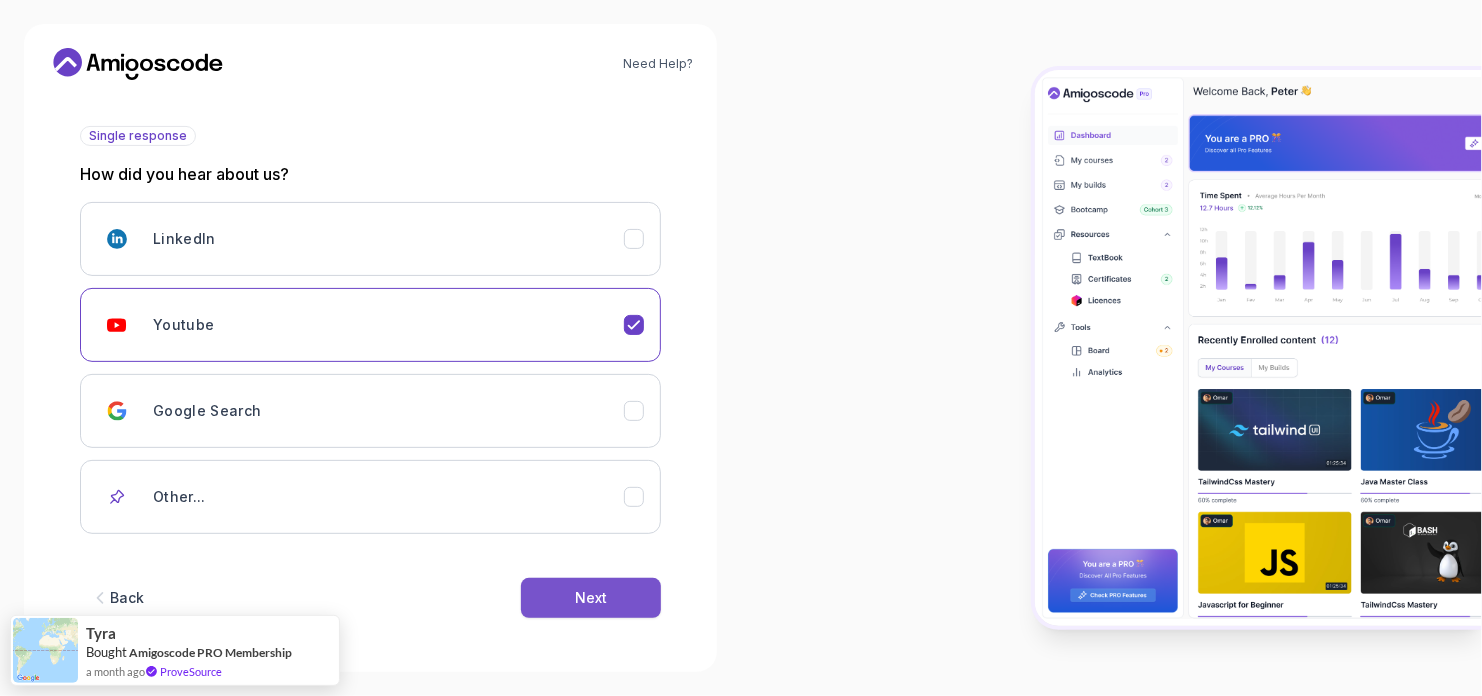 click on "Next" at bounding box center (591, 598) 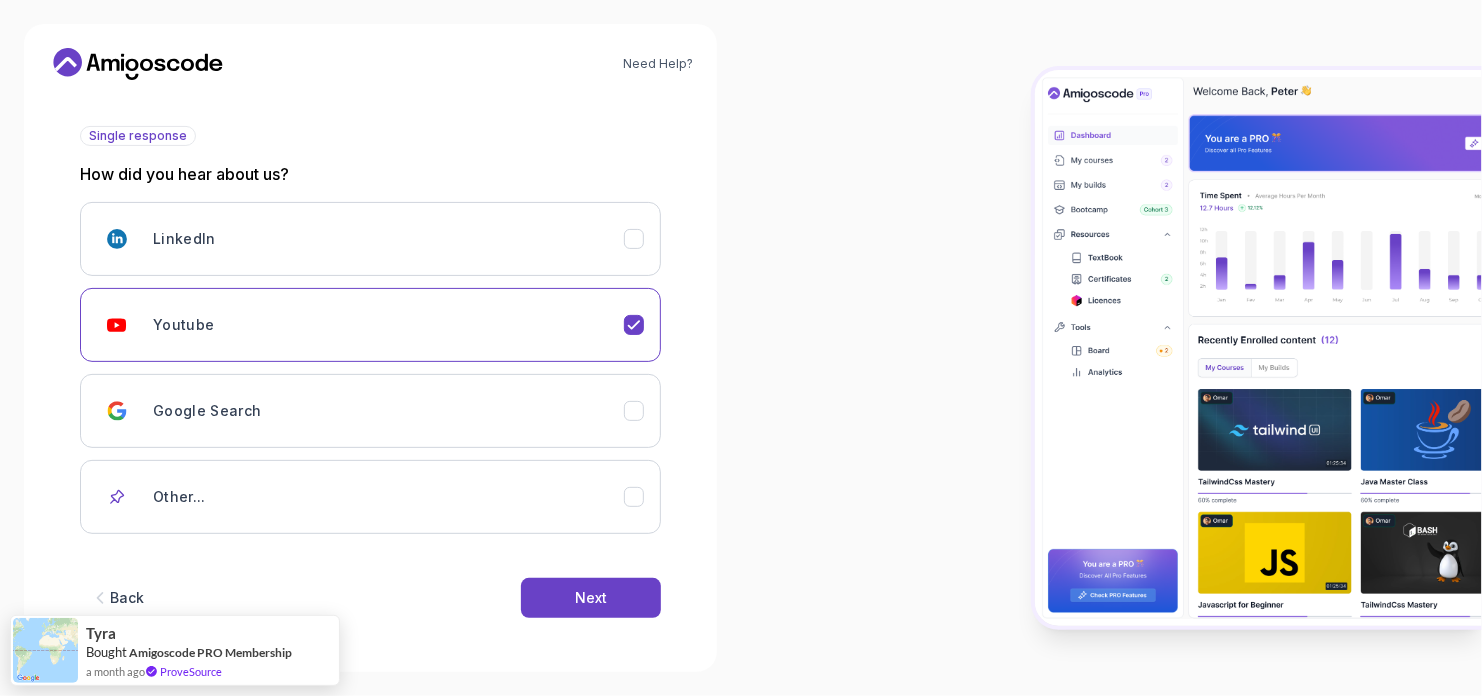 scroll, scrollTop: 0, scrollLeft: 0, axis: both 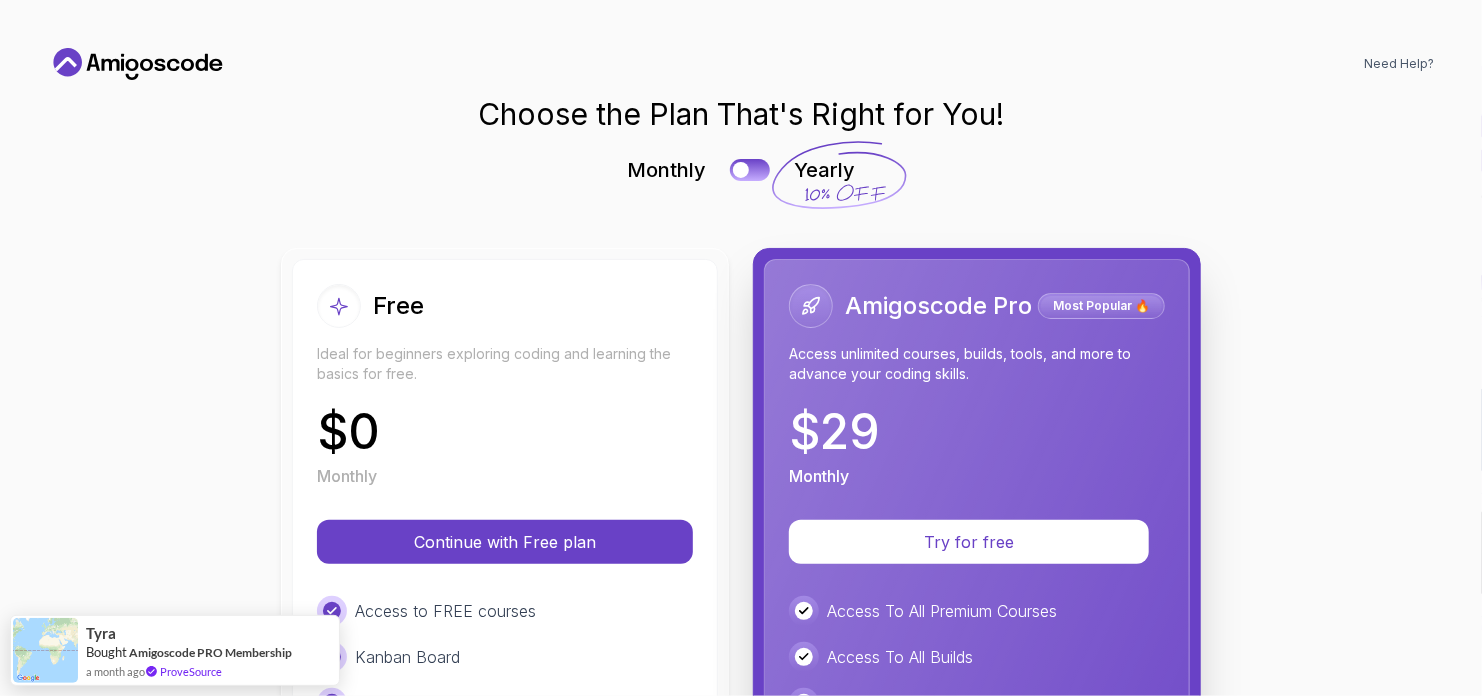 click on "$ 0 Monthly" at bounding box center [505, 448] 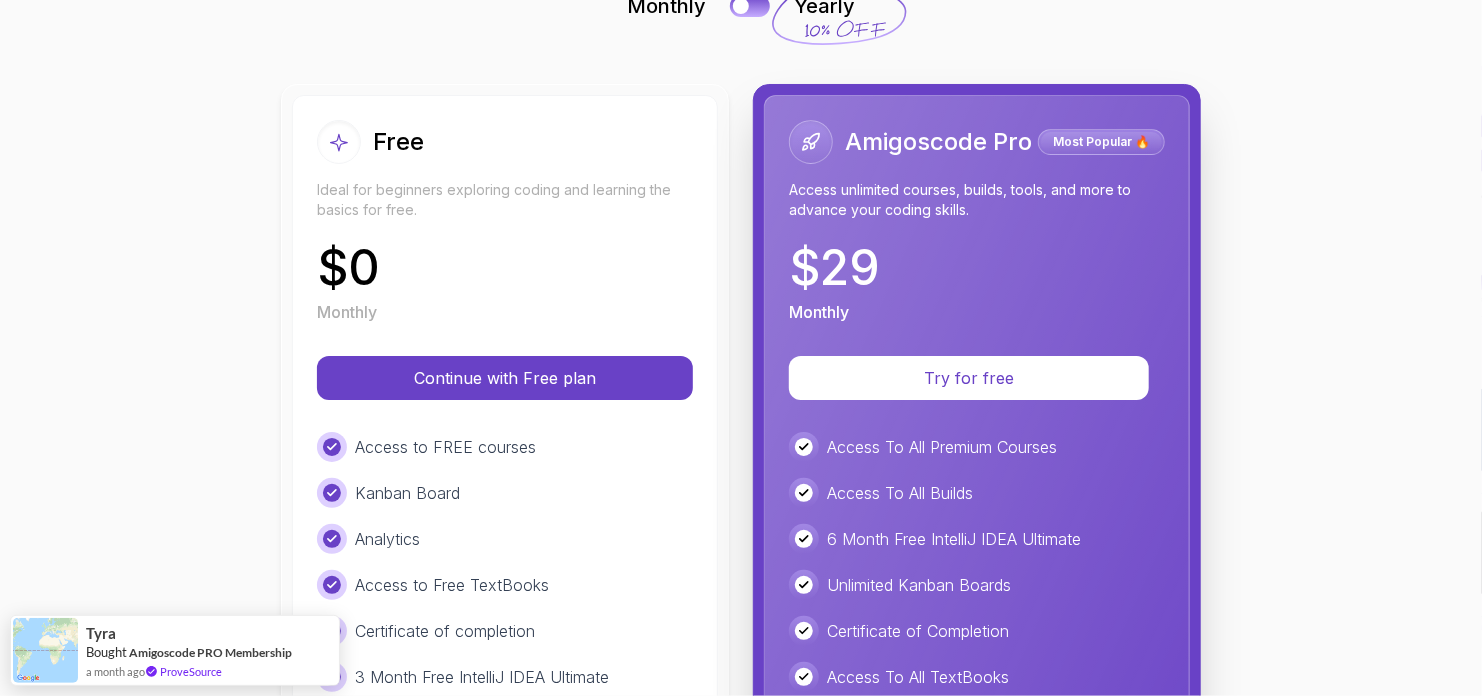 scroll, scrollTop: 500, scrollLeft: 0, axis: vertical 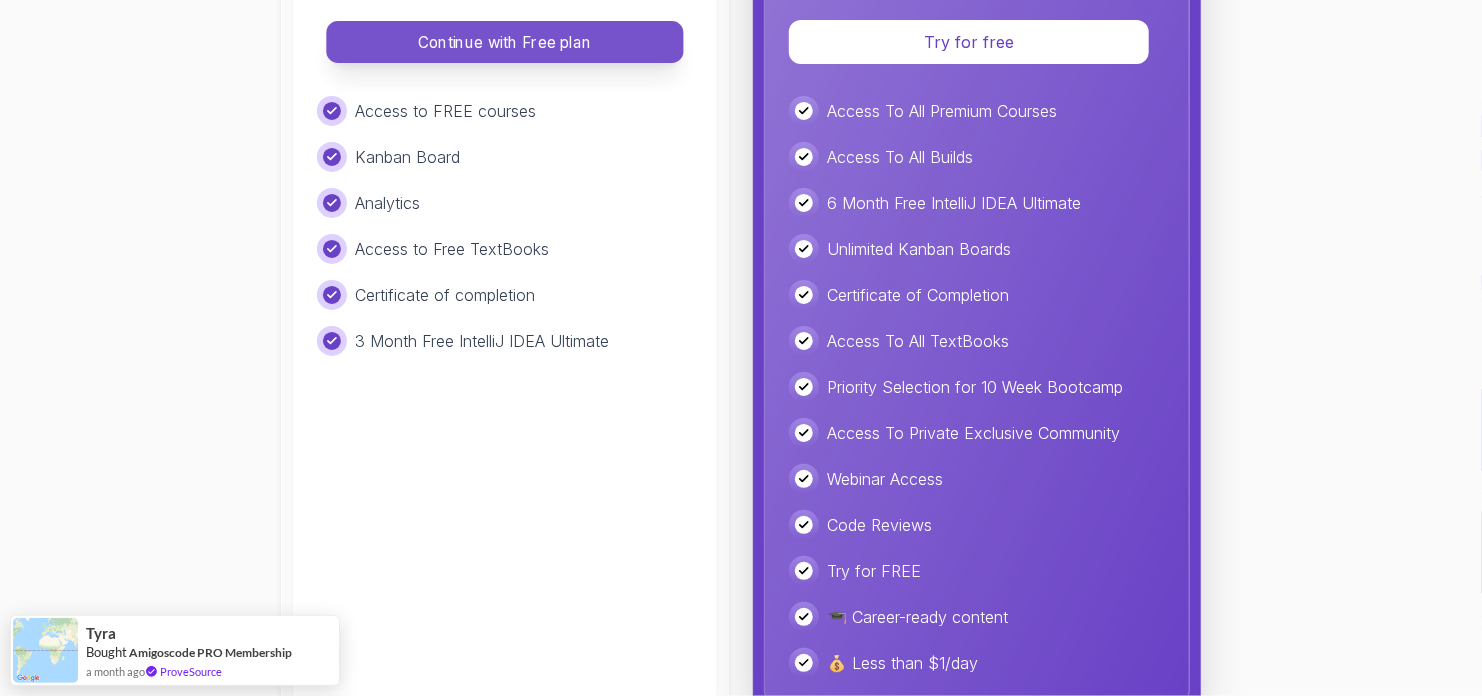 click on "Continue with Free plan" at bounding box center [505, 42] 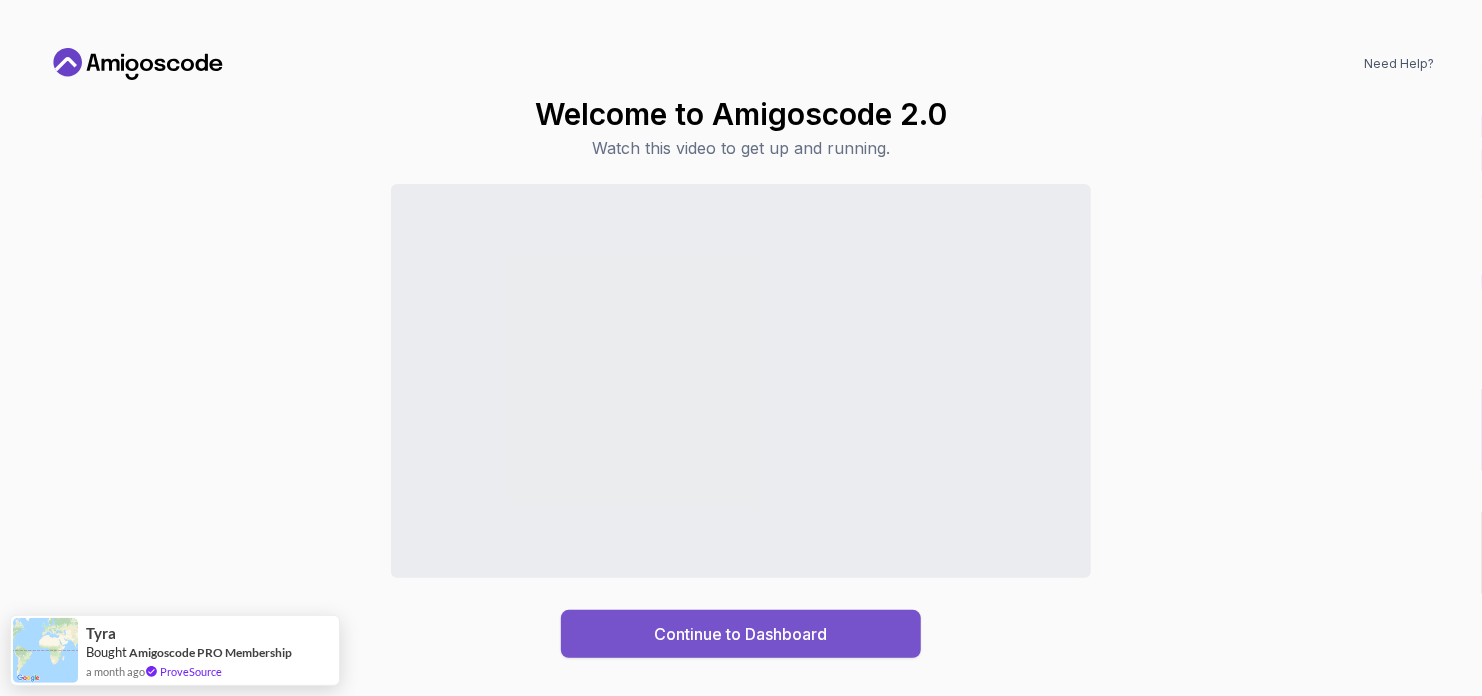 click on "Continue to Dashboard" at bounding box center [741, 634] 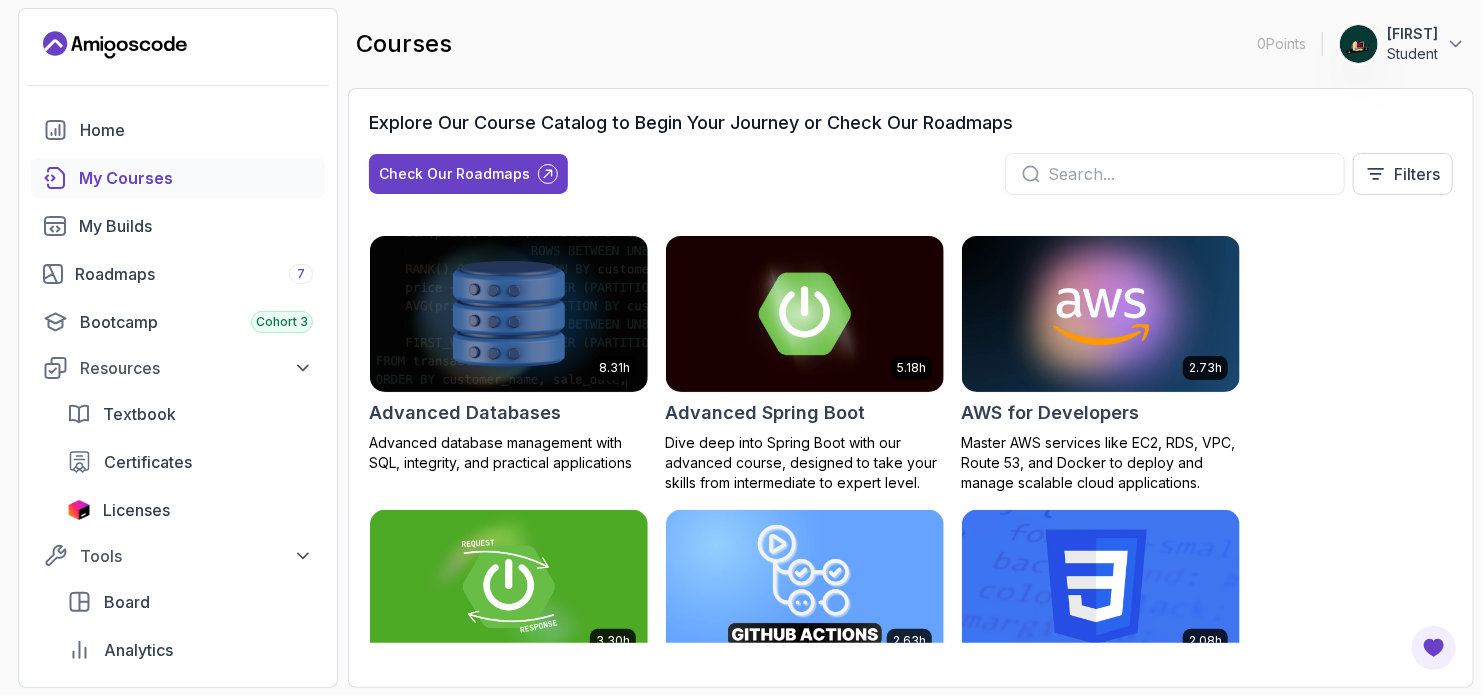 click on "Student" at bounding box center [1412, 54] 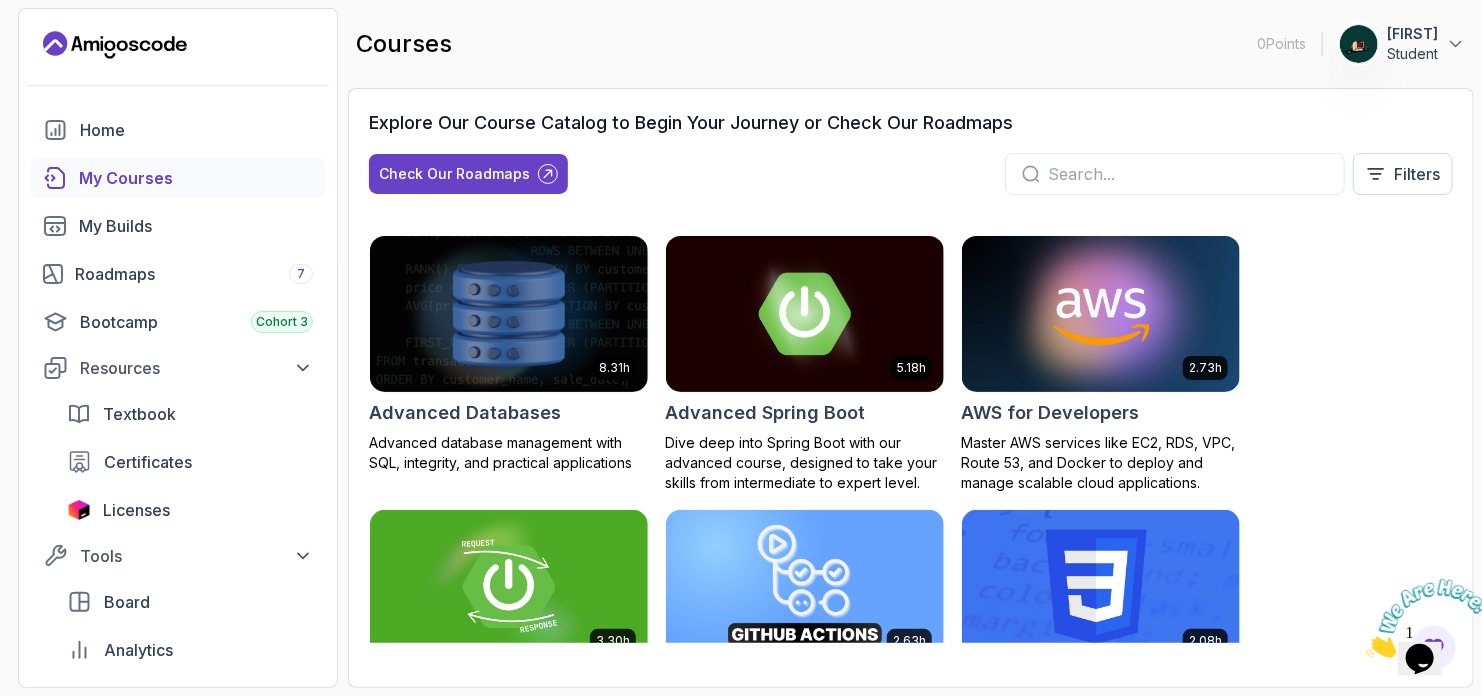 scroll, scrollTop: 0, scrollLeft: 0, axis: both 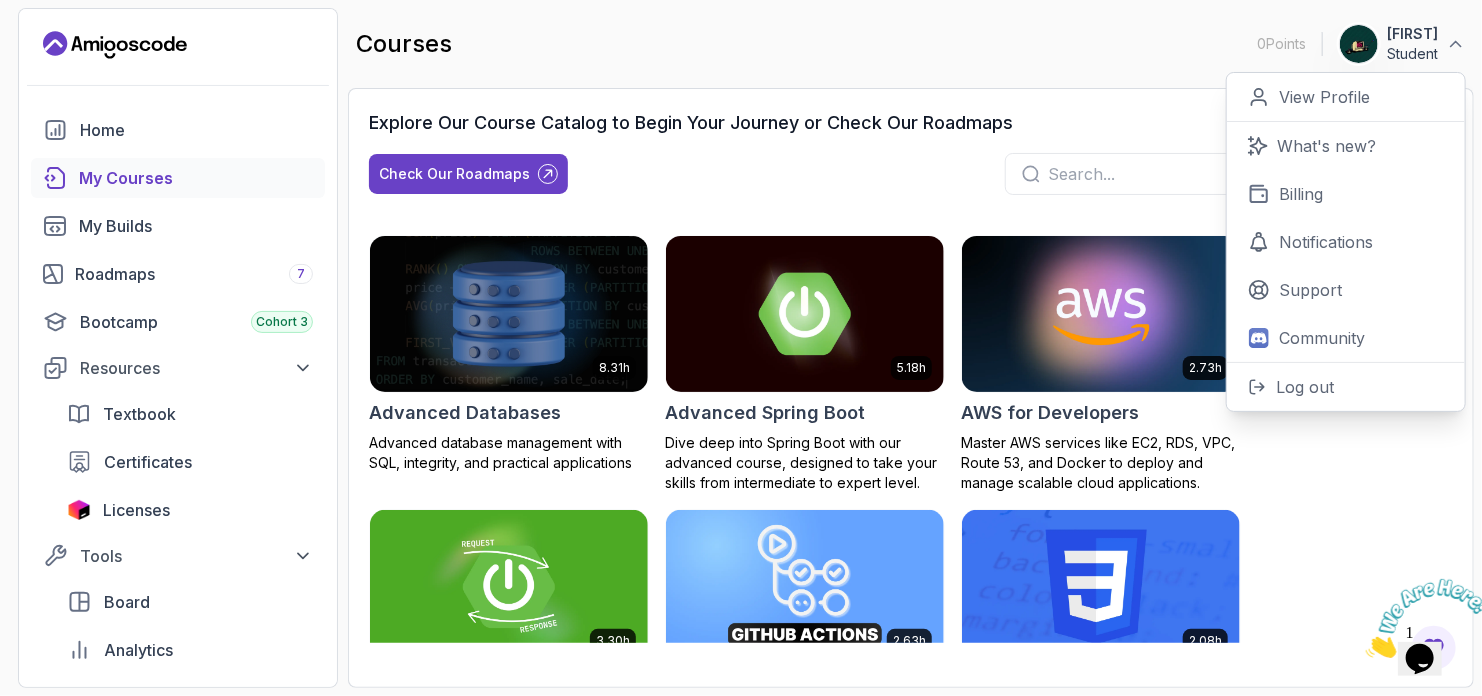 click on "courses   0  Points 1 Aniket Student 0  Points View Profile What's new? Billing Notifications Support Community Log out" at bounding box center [911, 44] 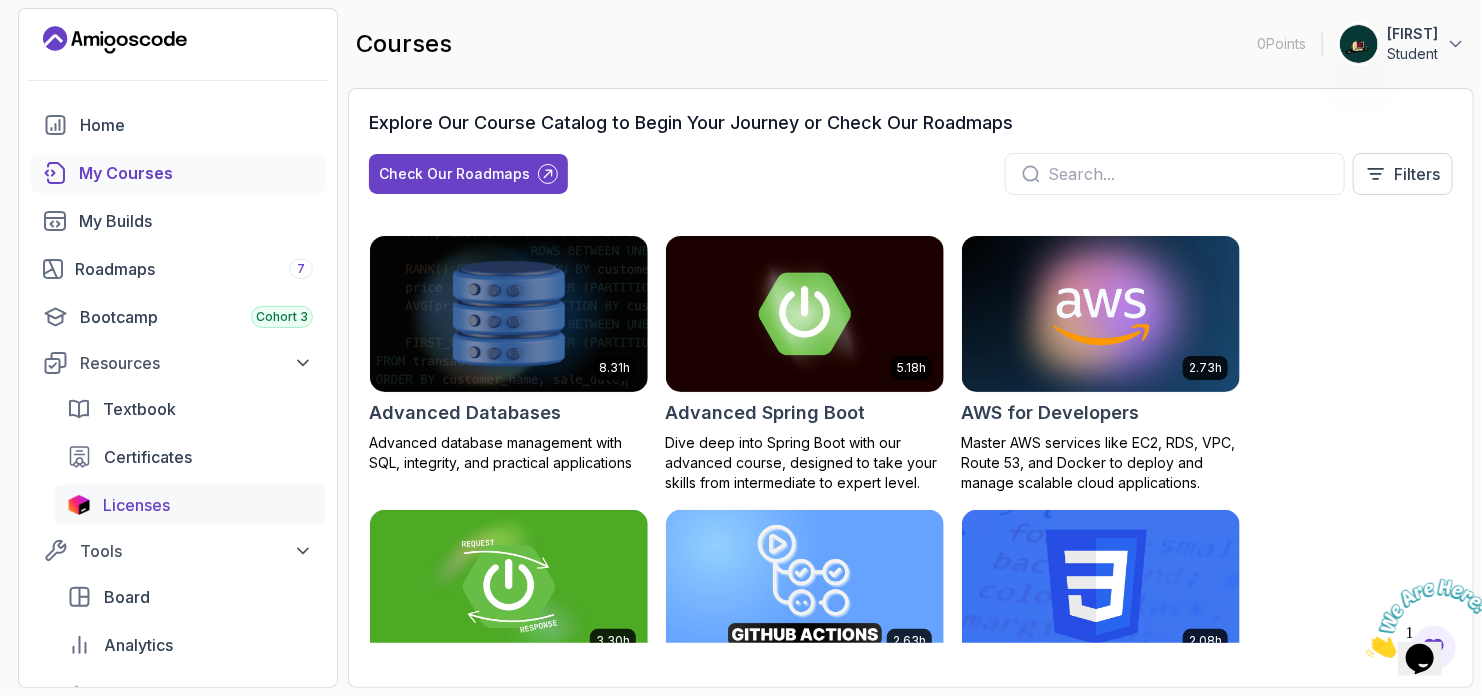 scroll, scrollTop: 0, scrollLeft: 0, axis: both 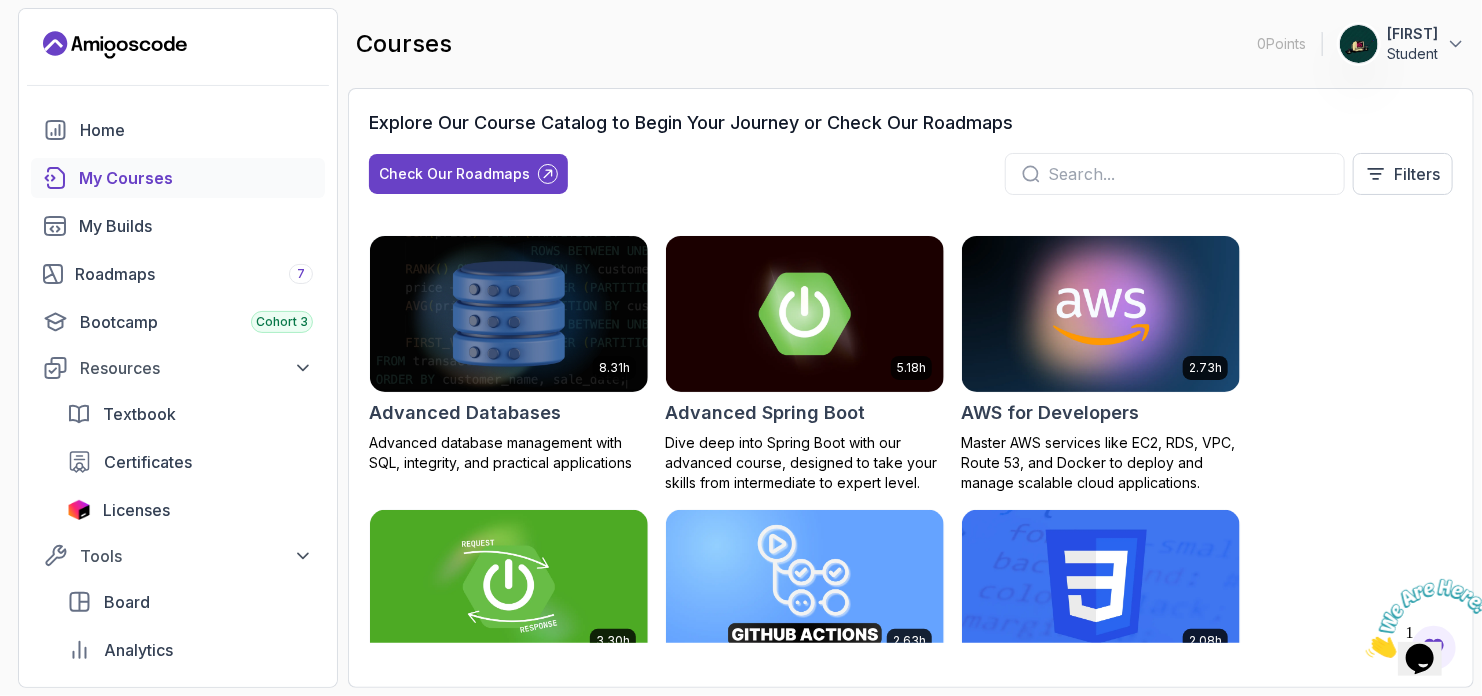 click on "8.31h Advanced Databases Advanced database management with SQL, integrity, and practical applications 5.18h Advanced Spring Boot Dive deep into Spring Boot with our advanced course, designed to take your skills from intermediate to expert level. 2.73h AWS for Developers Master AWS services like EC2, RDS, VPC, Route 53, and Docker to deploy and manage scalable cloud applications. 3.30h Building APIs with Spring Boot Learn to build robust, scalable APIs with Spring Boot, mastering REST principles, JSON handling, and embedded server configuration. 2.63h CI/CD with GitHub Actions Master CI/CD pipelines with GitHub Actions, automate deployments, and implement DevOps best practices 2.08h CSS Essentials Master the fundamentals of CSS and bring your websites to life with style and structure. 1.70h Database Design & Implementation Skills in database design and SQL for efficient, robust backend development 1.45h Docker for Java Developers 4.64h Docker For Professionals 10.13h Git for Professionals 2.55h 2.10h 1.84h 26m" at bounding box center [911, 439] 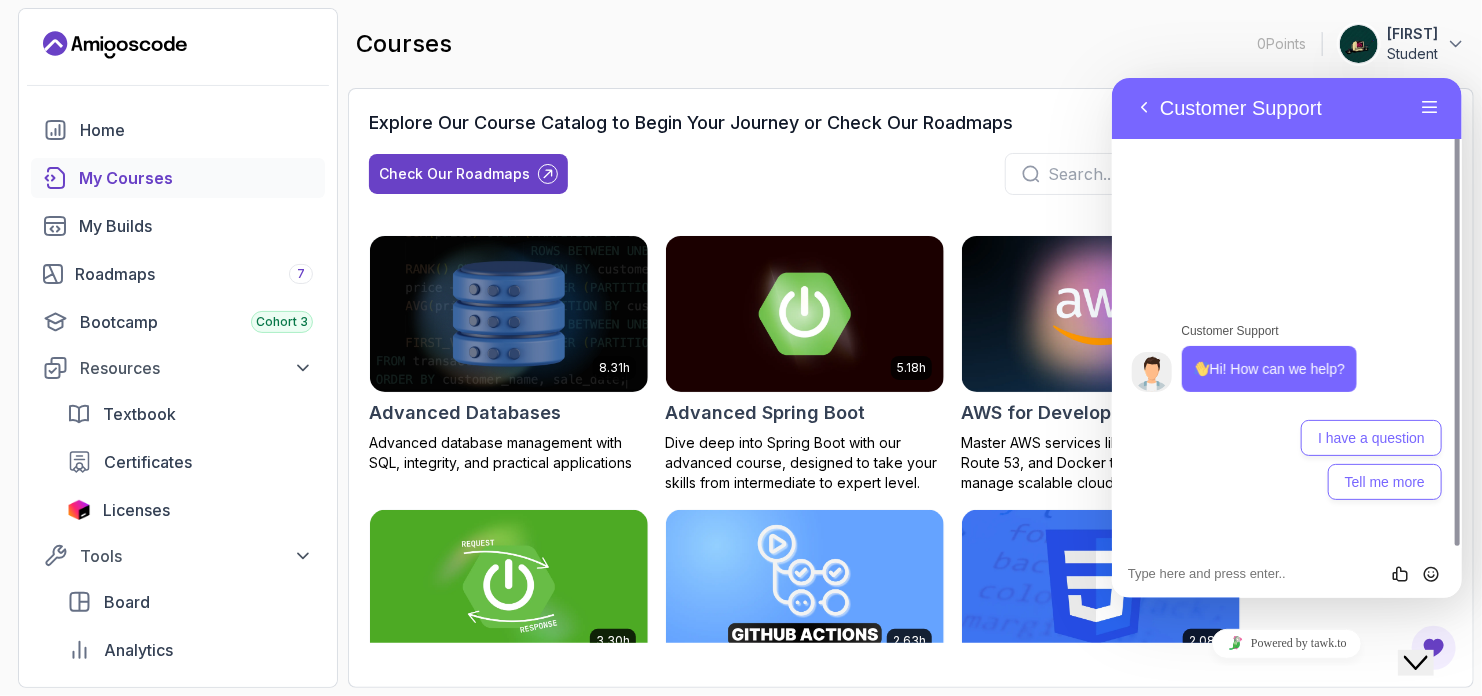 click on "Close Chat This icon closes the chat window." 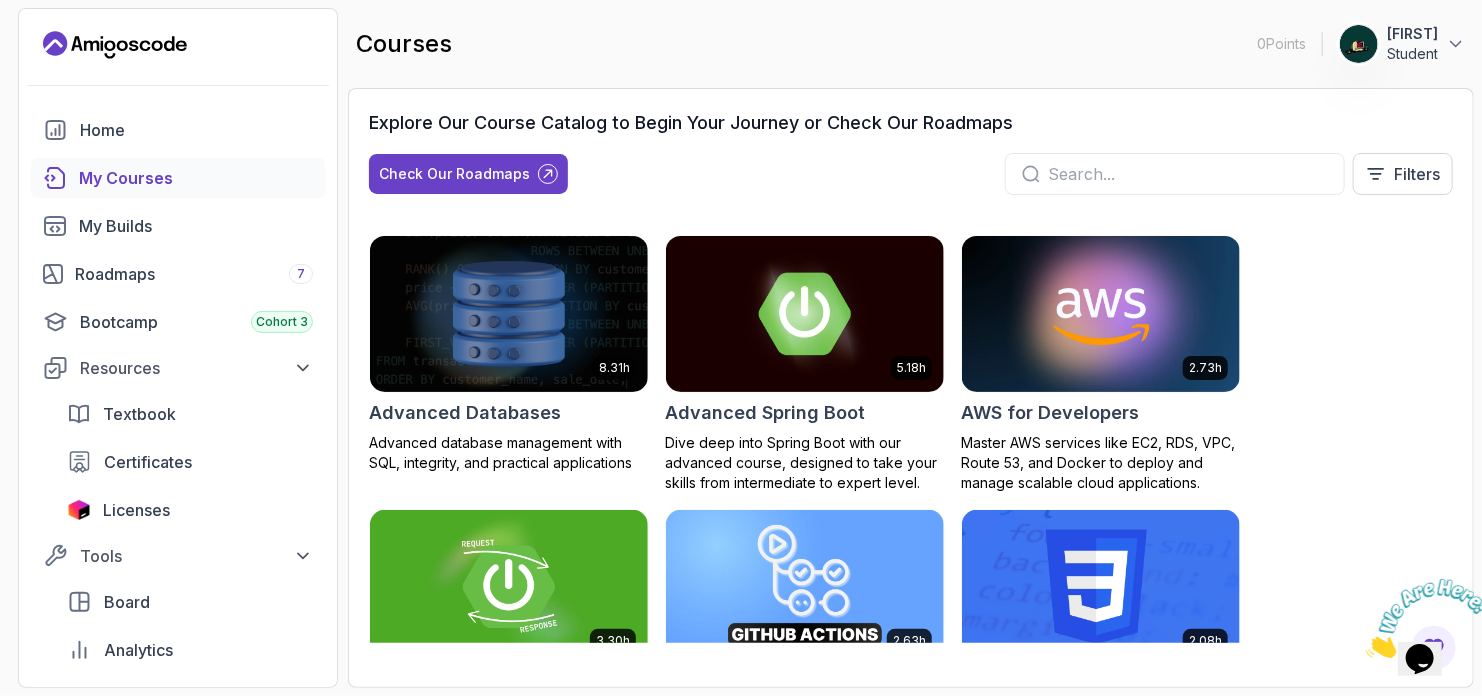 click at bounding box center [1419, 617] 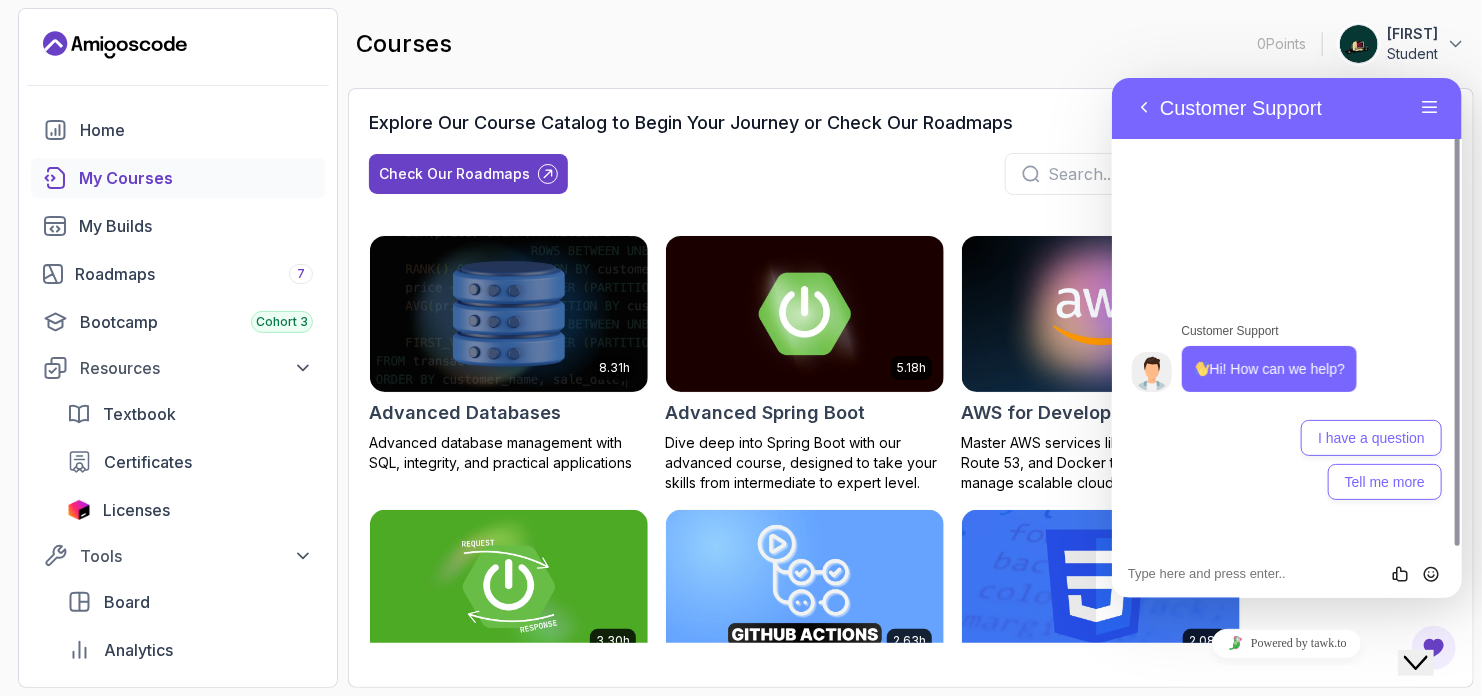 click on "Close Chat This icon closes the chat window." 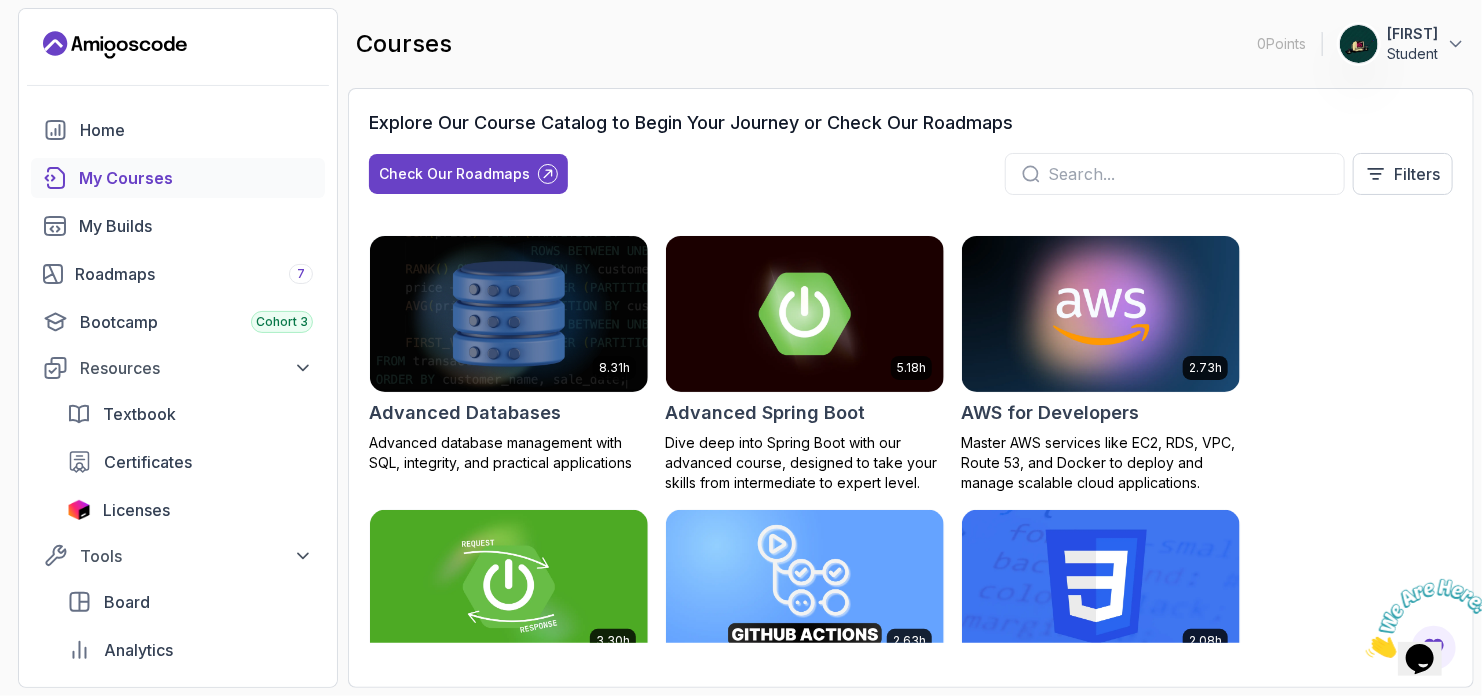 click at bounding box center [1365, 651] 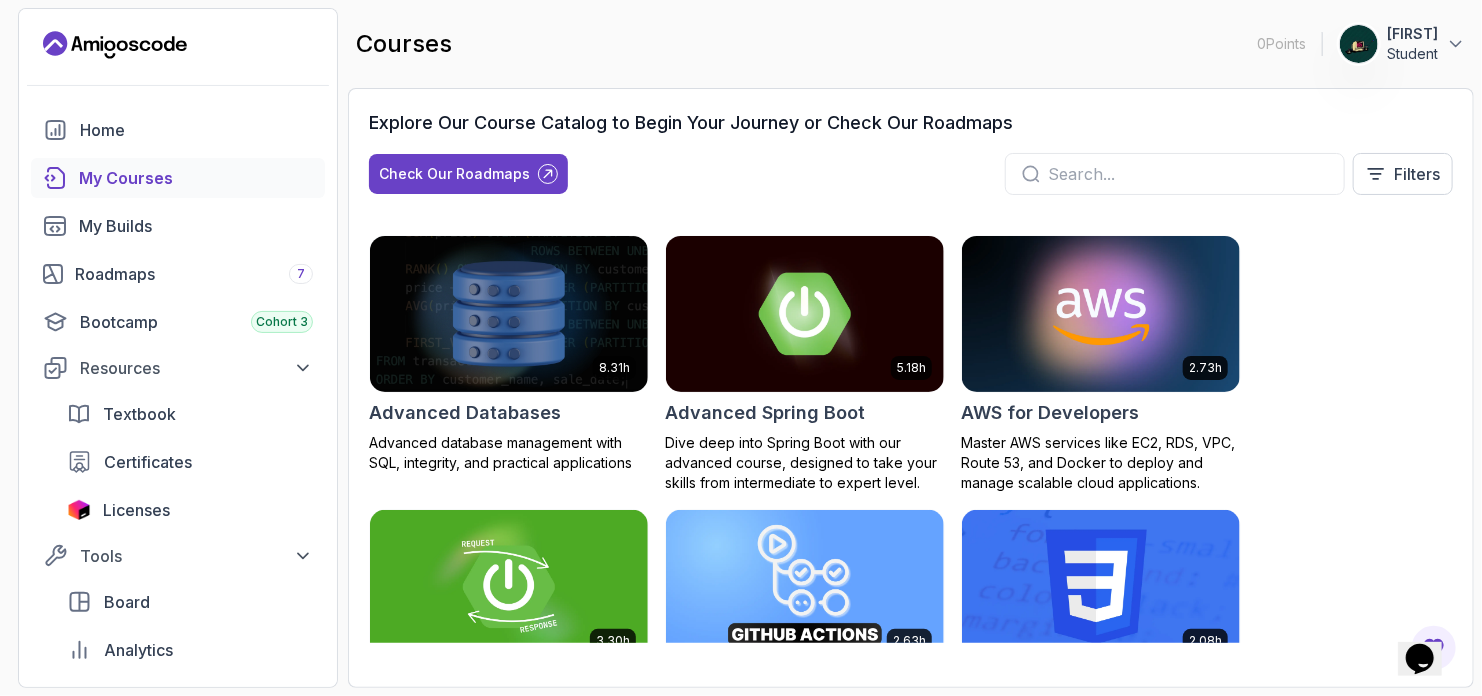 click on "8.31h Advanced Databases Advanced database management with SQL, integrity, and practical applications 5.18h Advanced Spring Boot Dive deep into Spring Boot with our advanced course, designed to take your skills from intermediate to expert level. 2.73h AWS for Developers Master AWS services like EC2, RDS, VPC, Route 53, and Docker to deploy and manage scalable cloud applications. 3.30h Building APIs with Spring Boot Learn to build robust, scalable APIs with Spring Boot, mastering REST principles, JSON handling, and embedded server configuration. 2.63h CI/CD with GitHub Actions Master CI/CD pipelines with GitHub Actions, automate deployments, and implement DevOps best practices 2.08h CSS Essentials Master the fundamentals of CSS and bring your websites to life with style and structure. 1.70h Database Design & Implementation Skills in database design and SQL for efficient, robust backend development 1.45h Docker for Java Developers 4.64h Docker For Professionals 10.13h Git for Professionals 2.55h 2.10h 1.84h 26m" at bounding box center [911, 439] 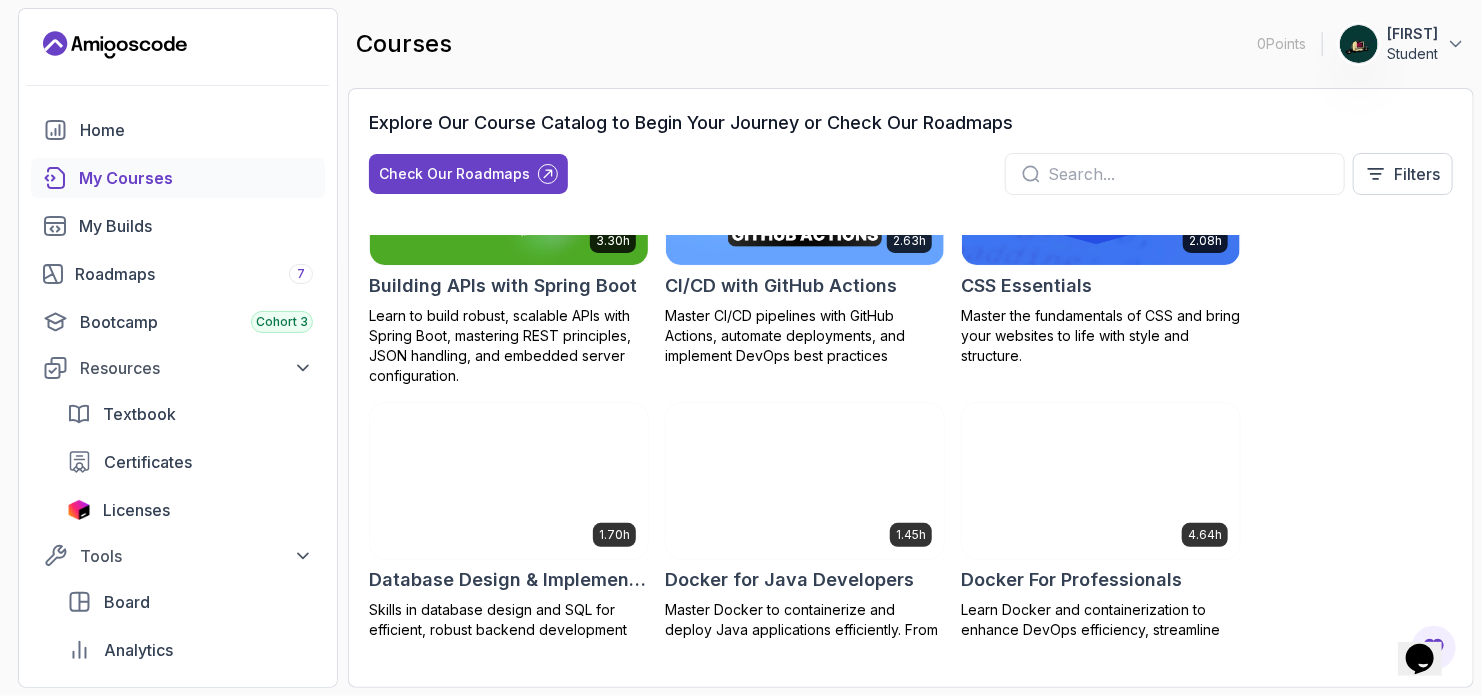 scroll, scrollTop: 0, scrollLeft: 0, axis: both 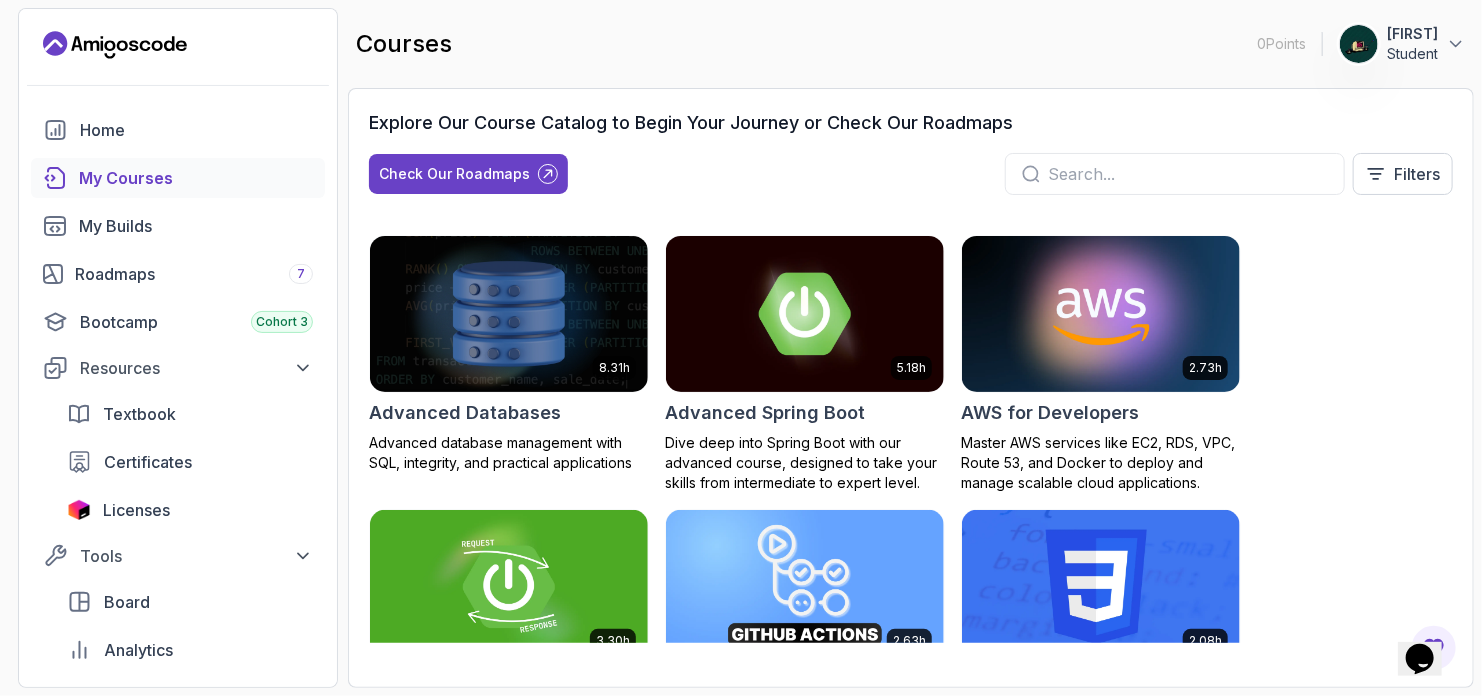 click on "Explore Our Course Catalog to Begin Your Journey or Check Our Roadmaps Check Our Roadmaps Filters" at bounding box center (911, 160) 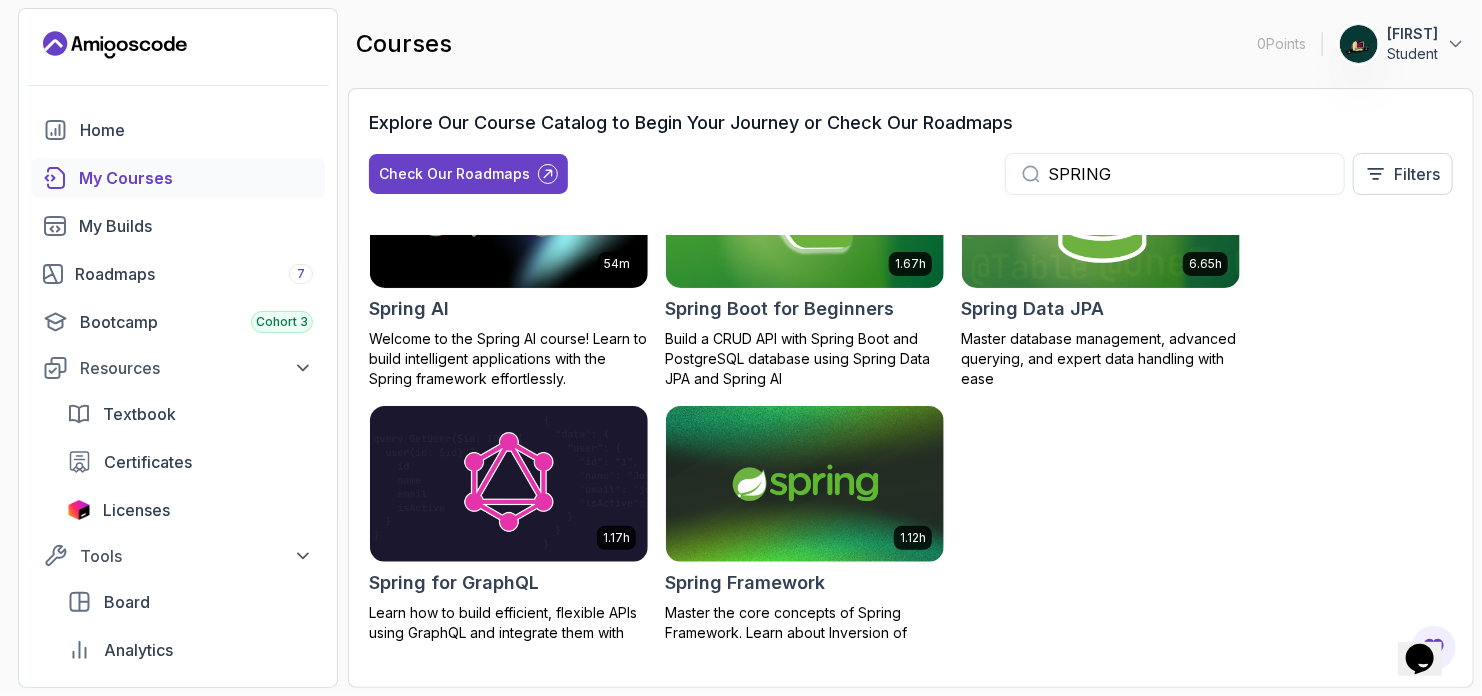 scroll, scrollTop: 256, scrollLeft: 0, axis: vertical 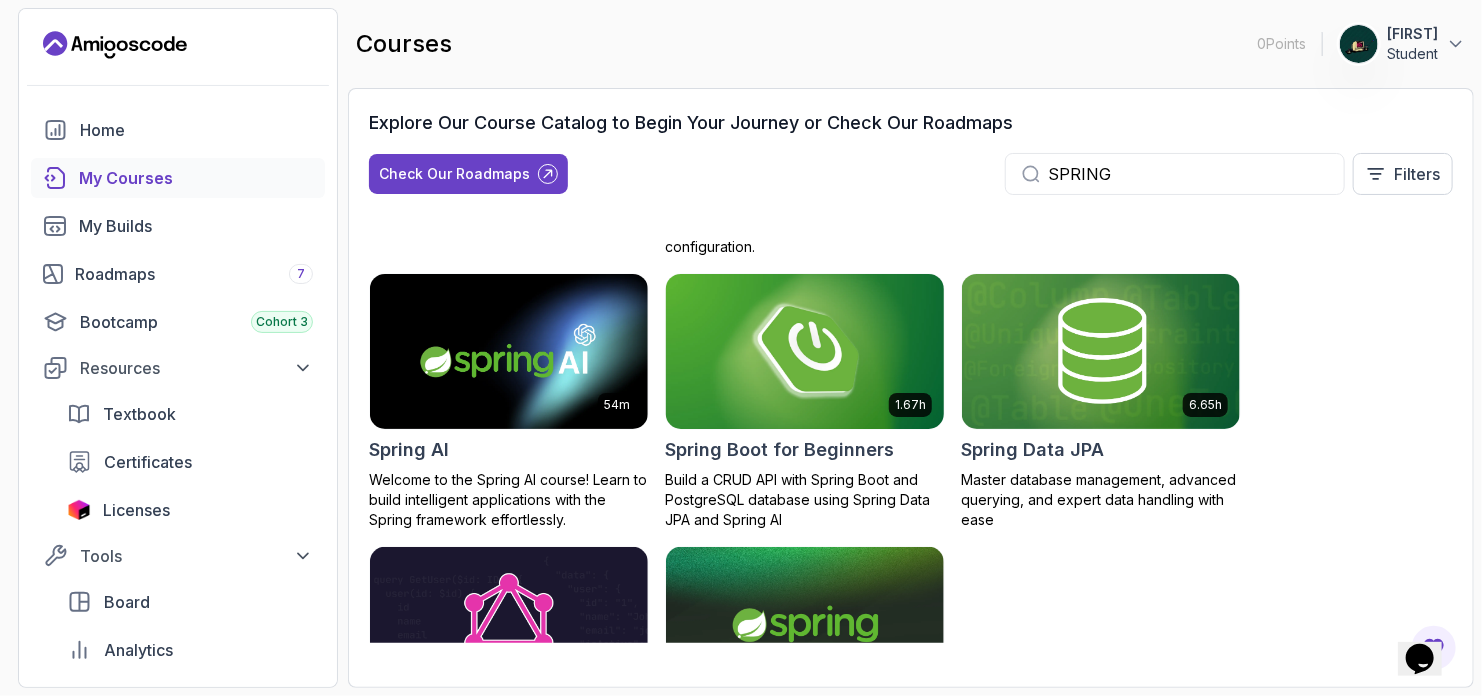 type on "SPRING" 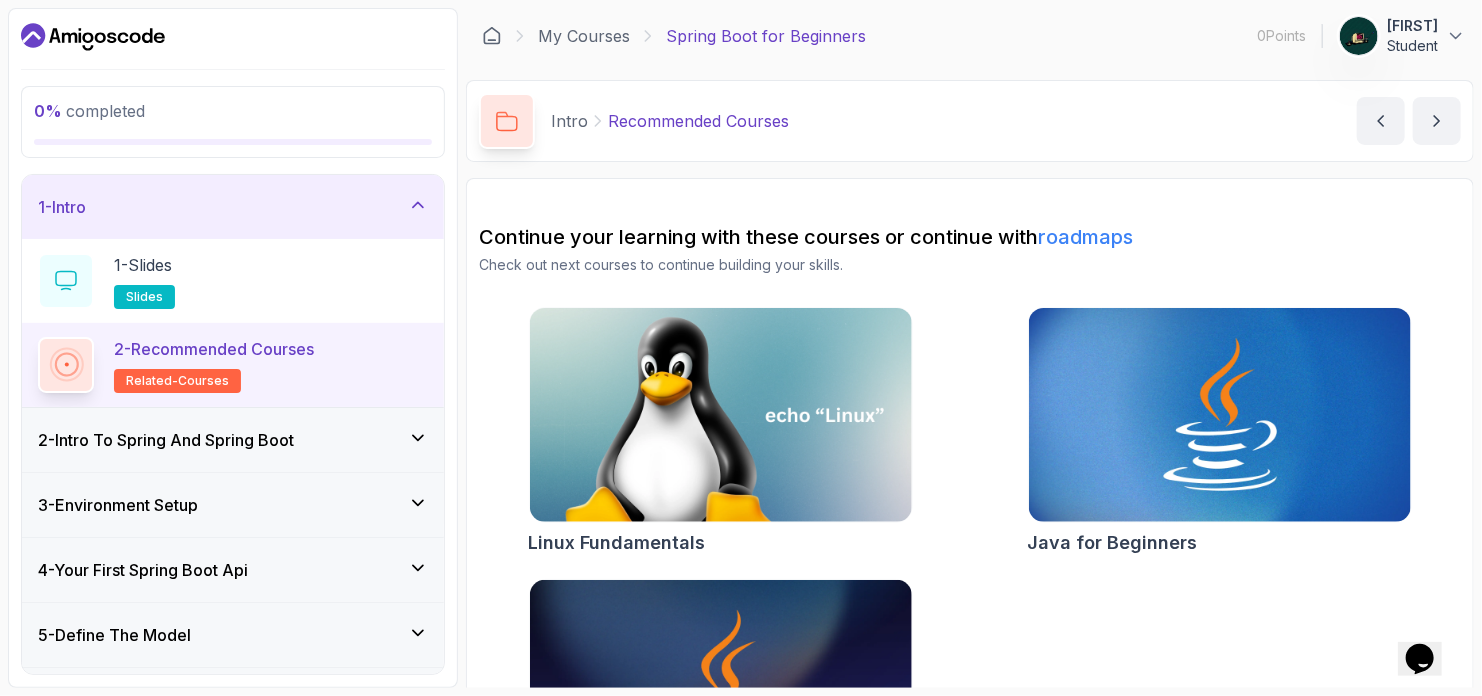 click on "Student" at bounding box center (1412, 46) 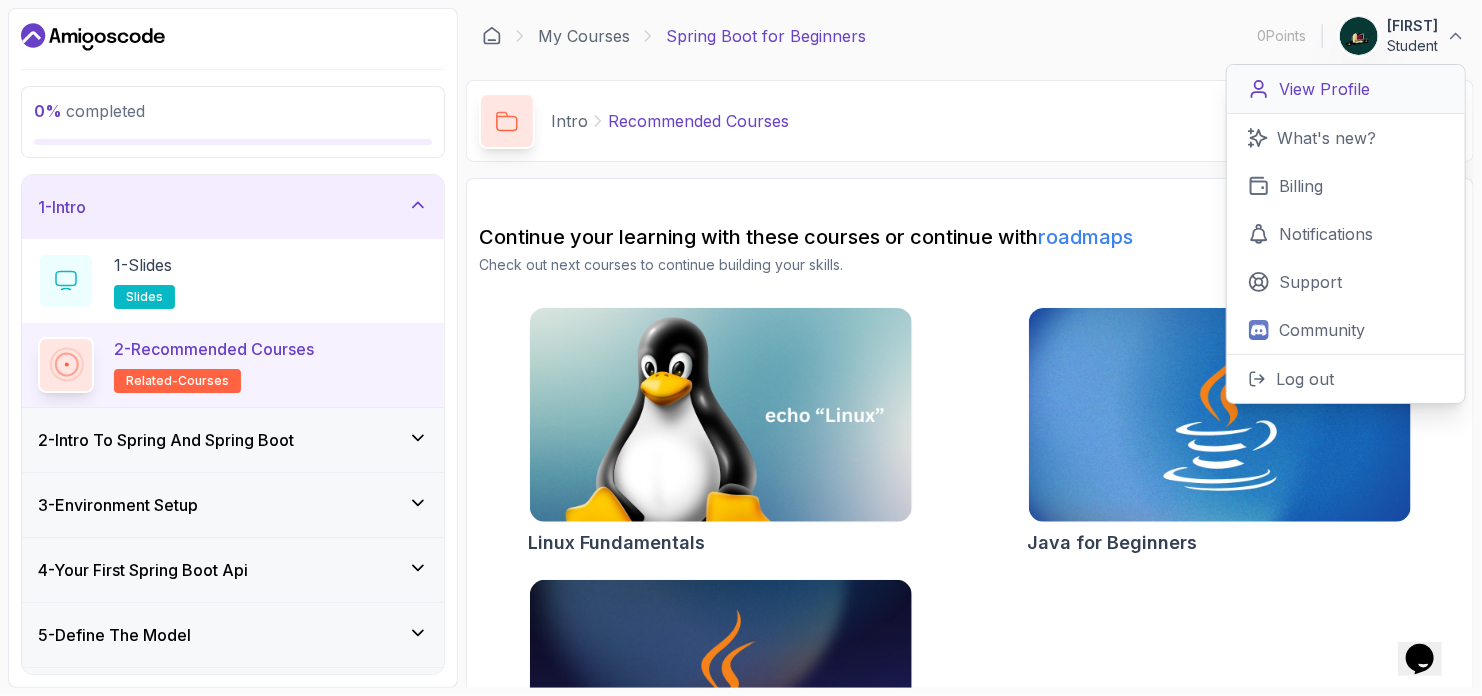 click on "View Profile" at bounding box center [1346, 89] 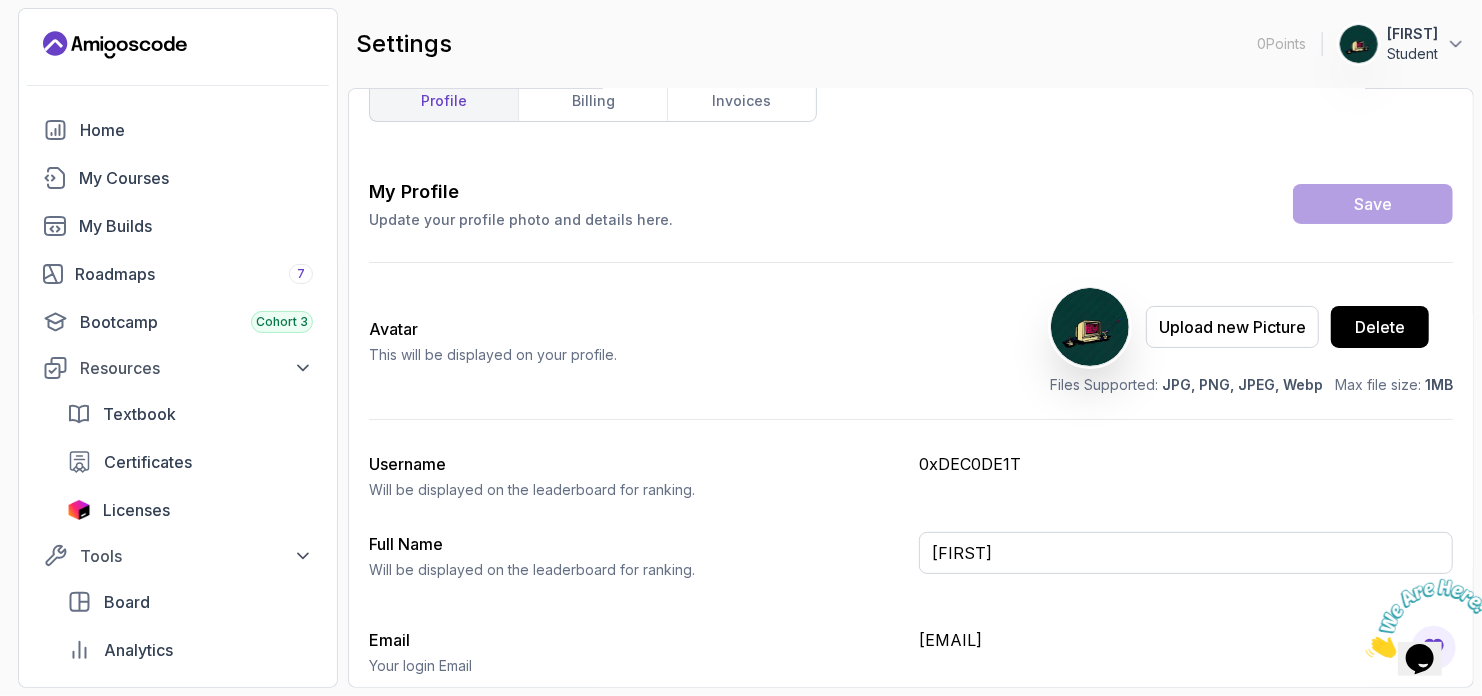 scroll, scrollTop: 112, scrollLeft: 0, axis: vertical 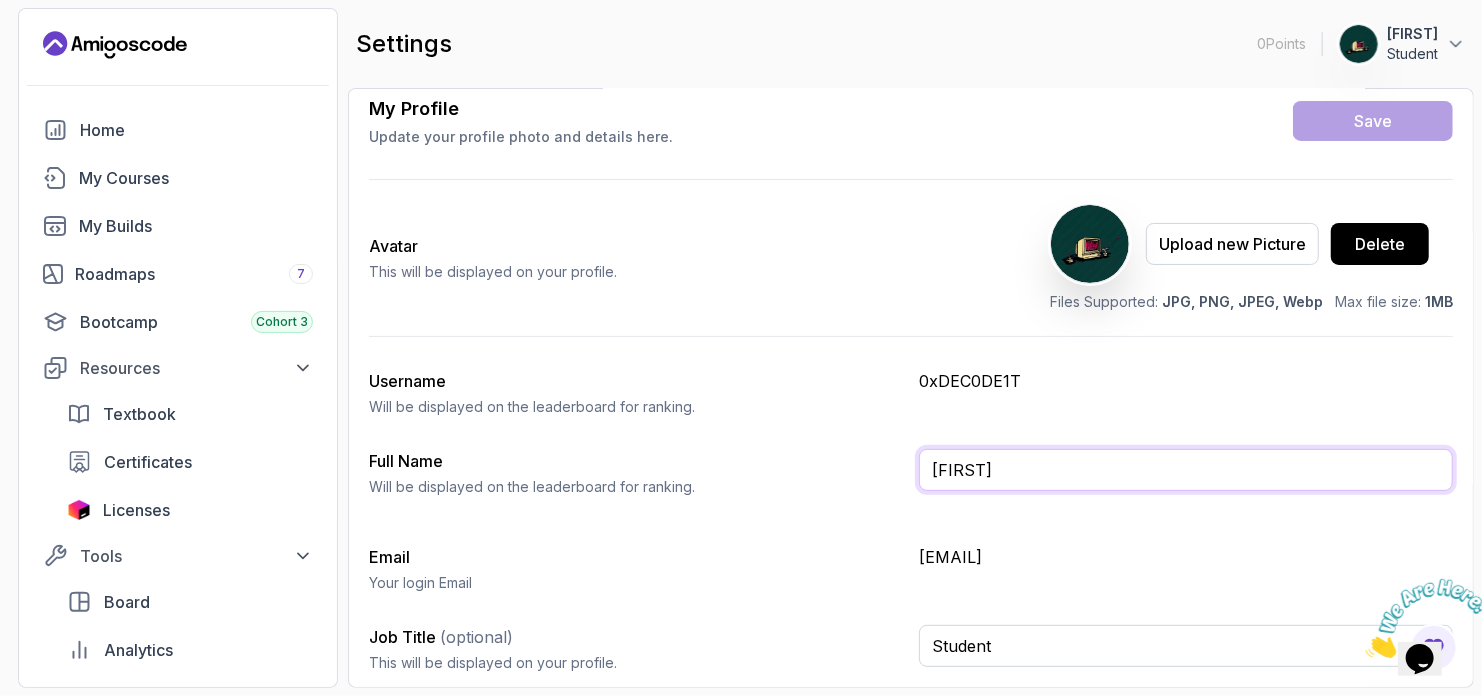 click on "Aniket" at bounding box center (1186, 470) 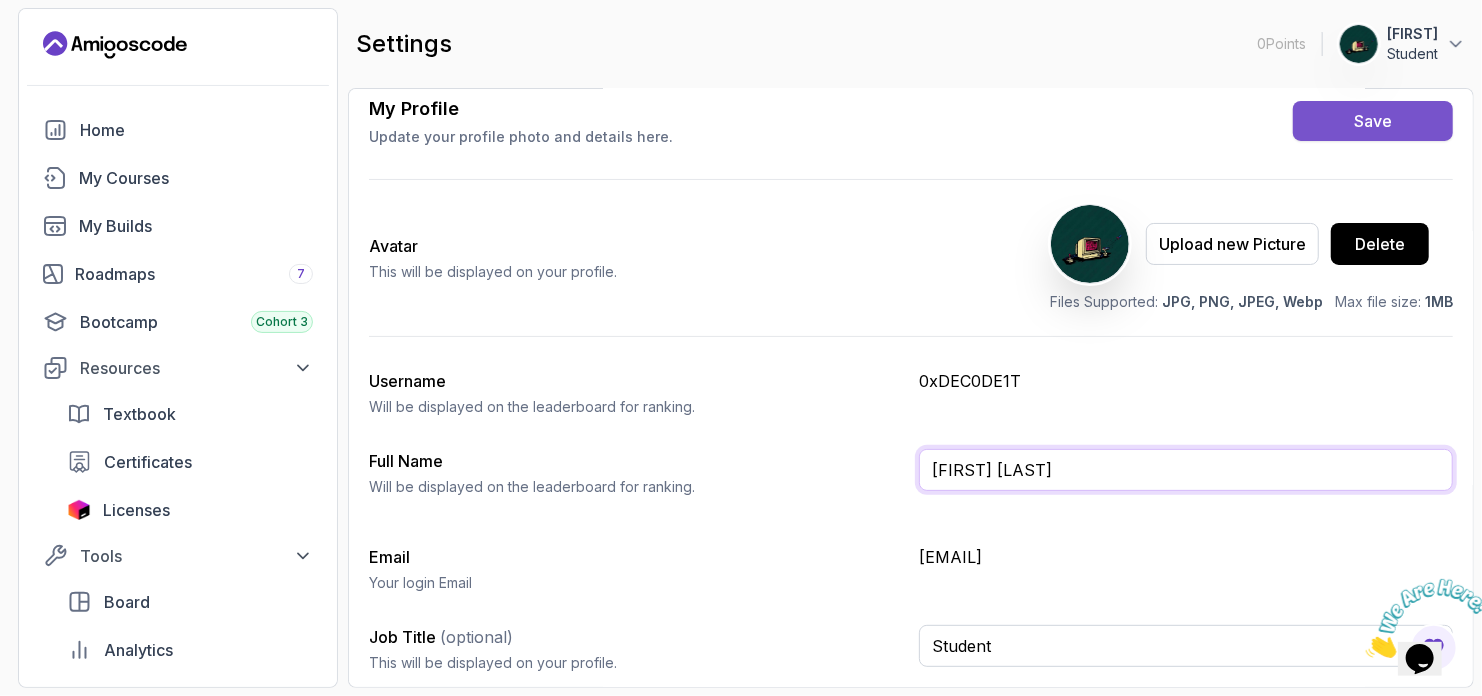 type on "Aniket Pai" 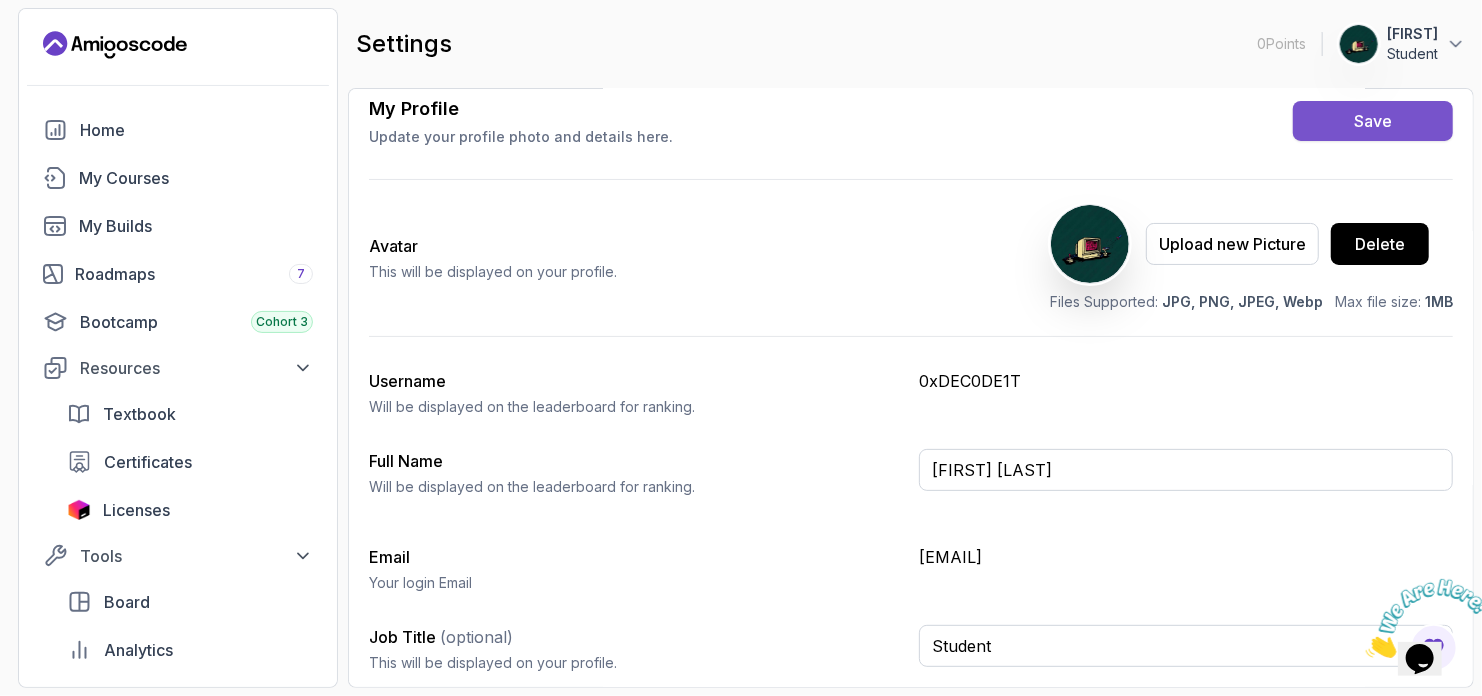 click on "Save" at bounding box center [1373, 121] 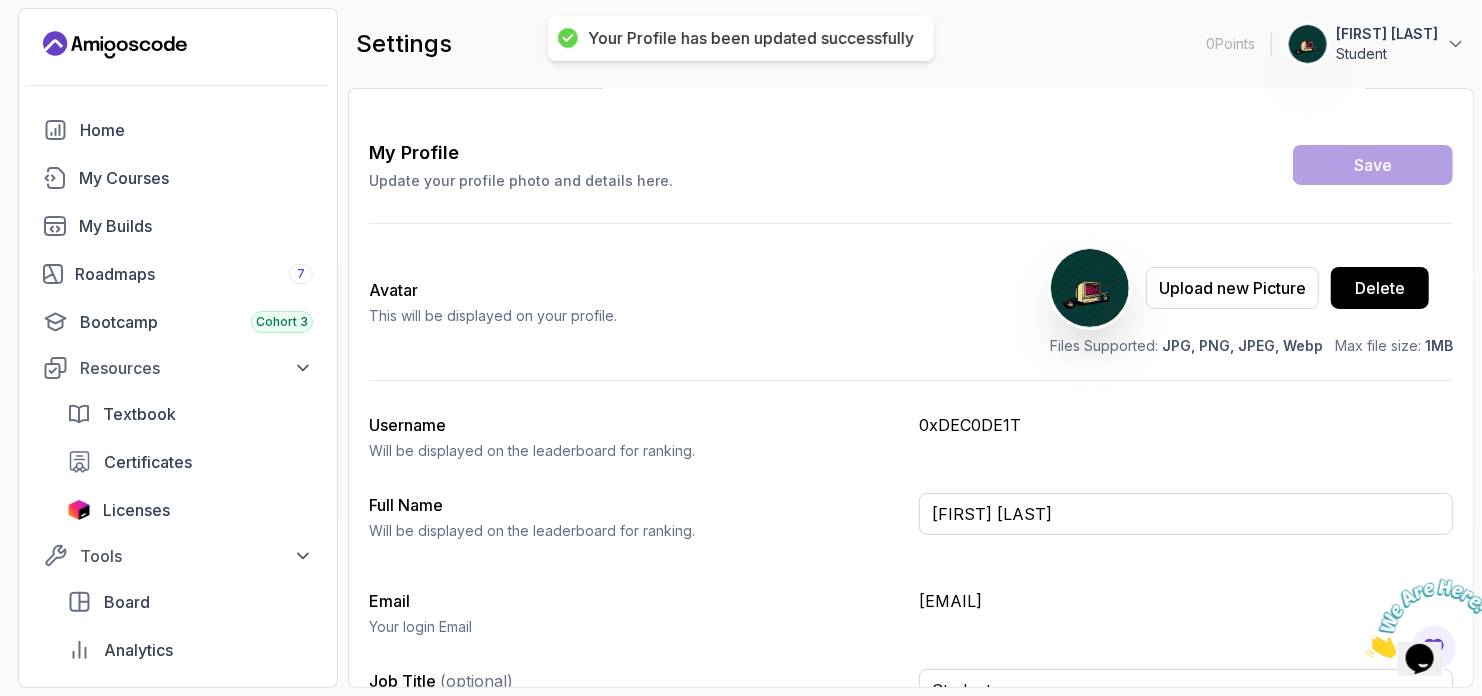 scroll, scrollTop: 0, scrollLeft: 0, axis: both 